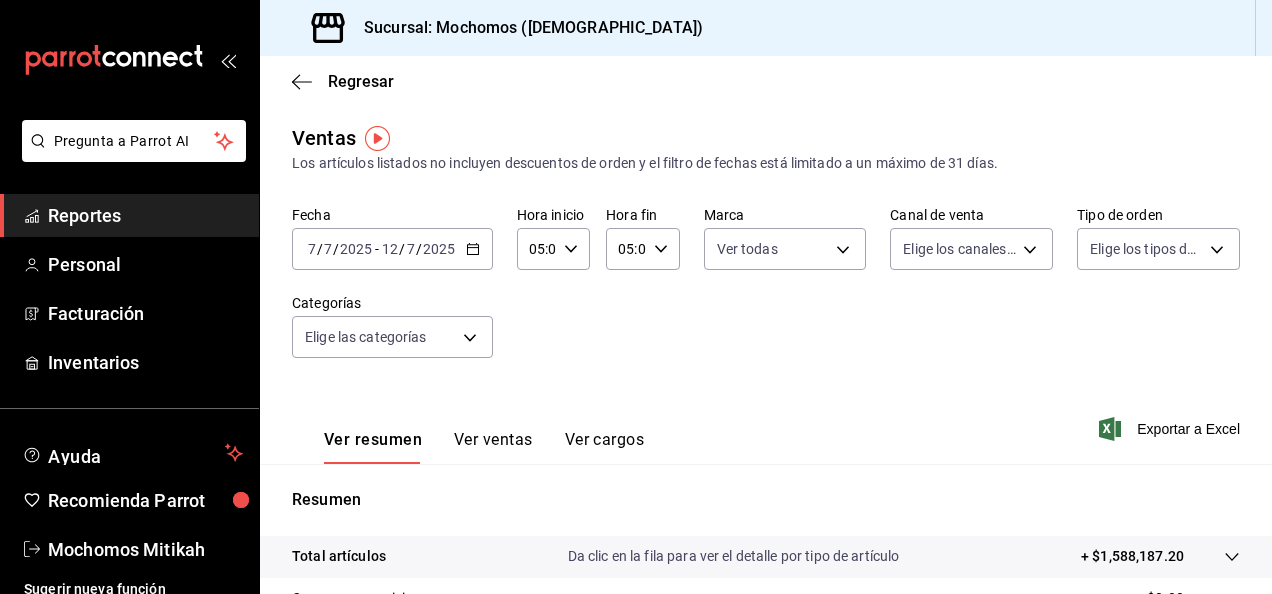 scroll, scrollTop: 0, scrollLeft: 0, axis: both 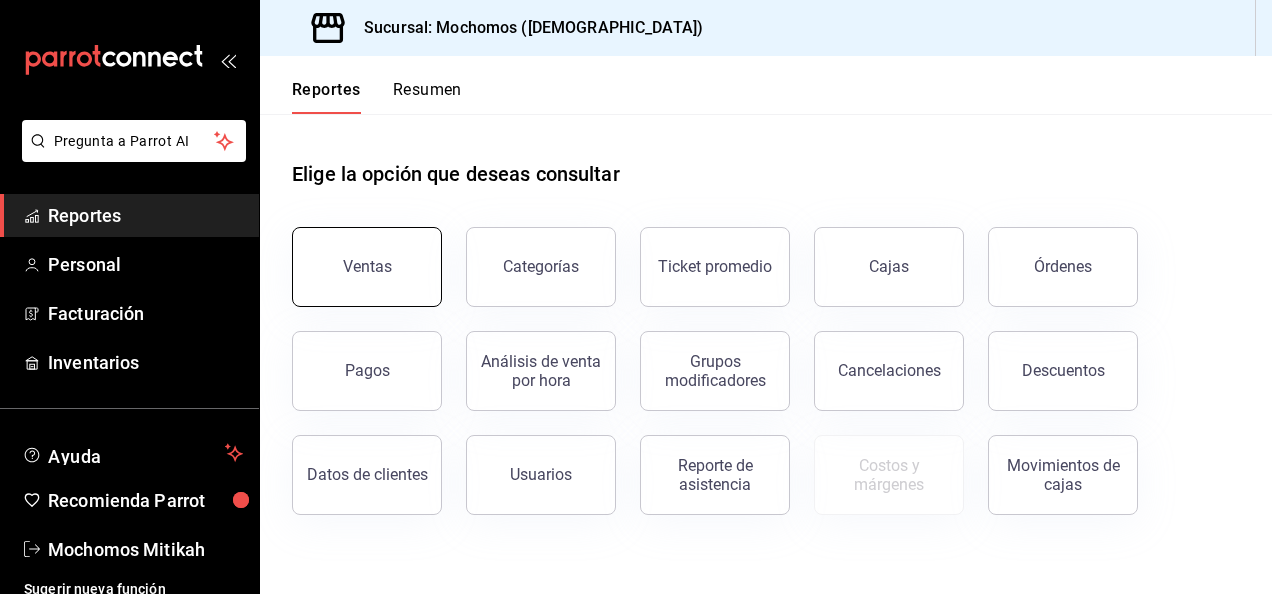 click on "Ventas" at bounding box center [367, 267] 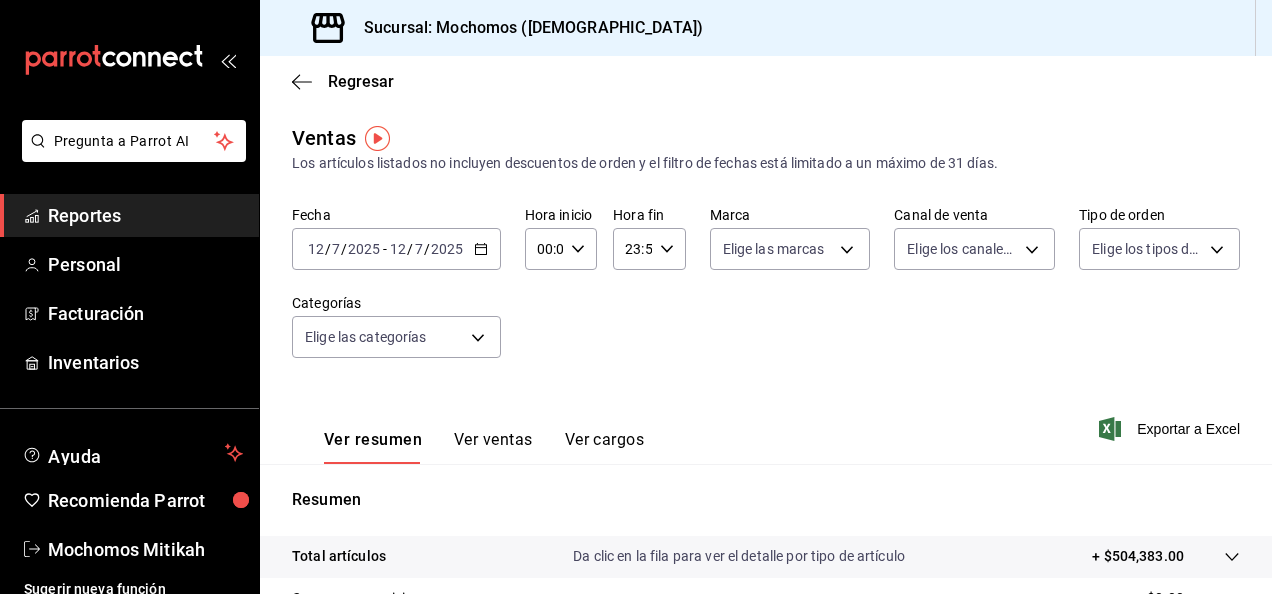 click 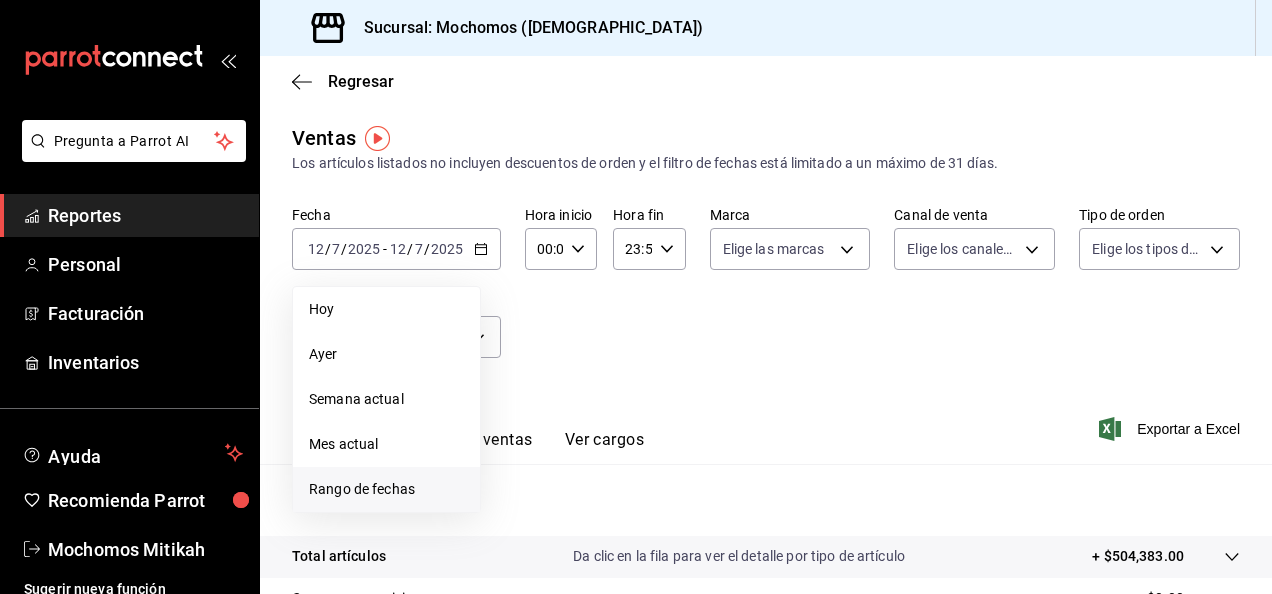 click on "Rango de fechas" at bounding box center (386, 489) 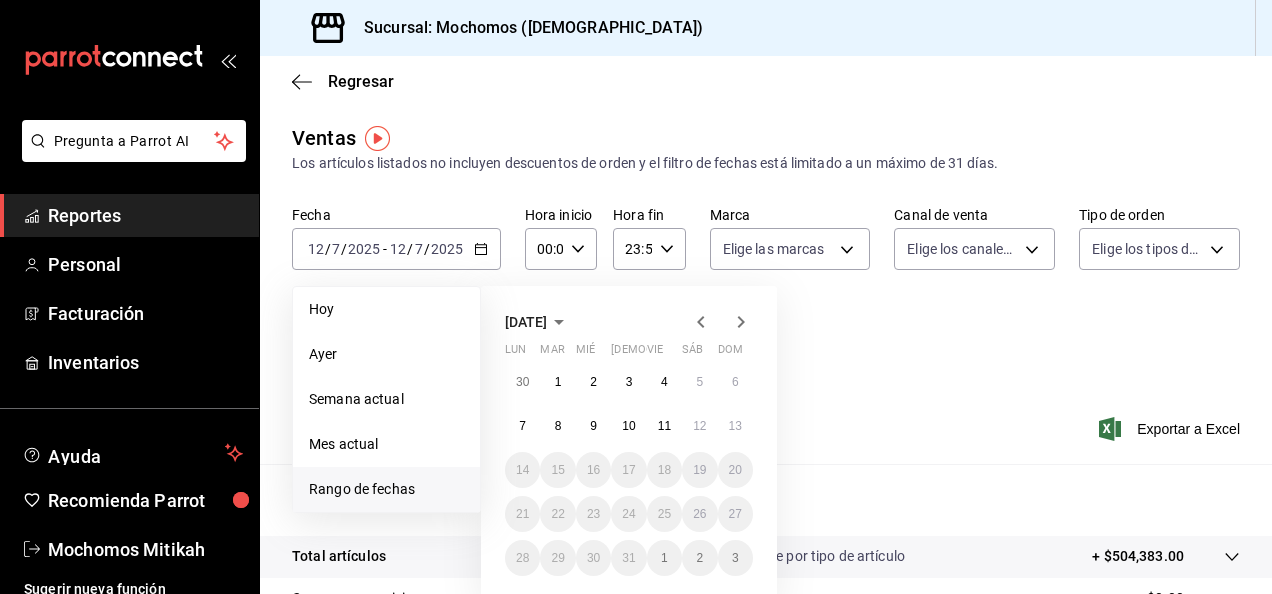 click on "7" at bounding box center (522, 426) 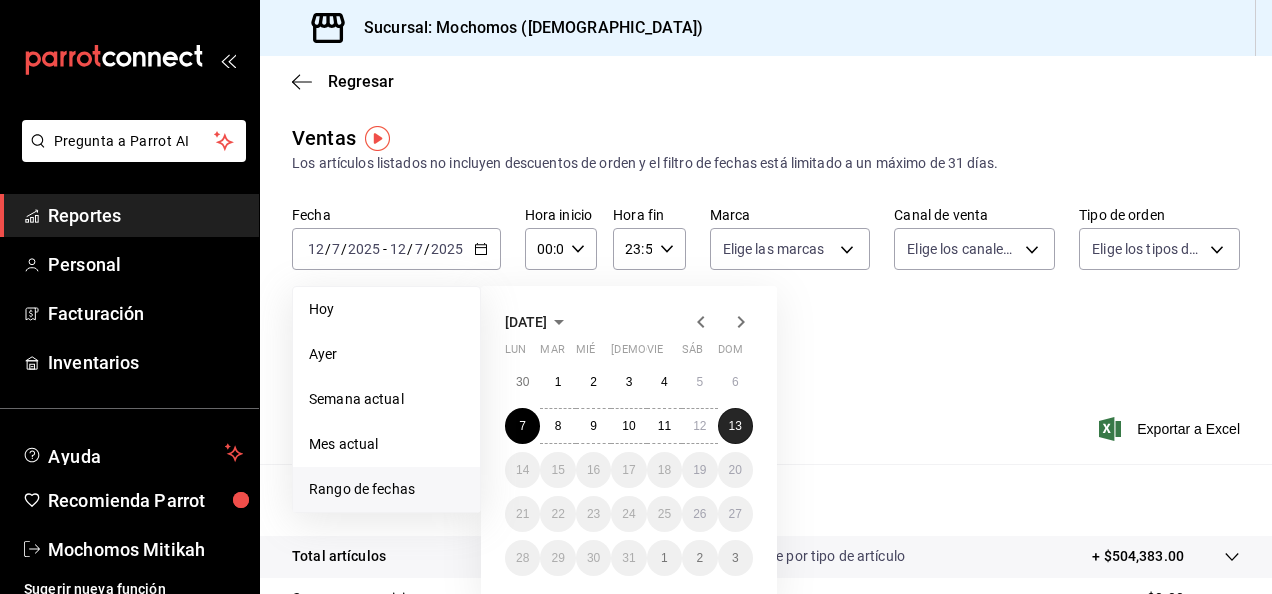 click on "13" at bounding box center (735, 426) 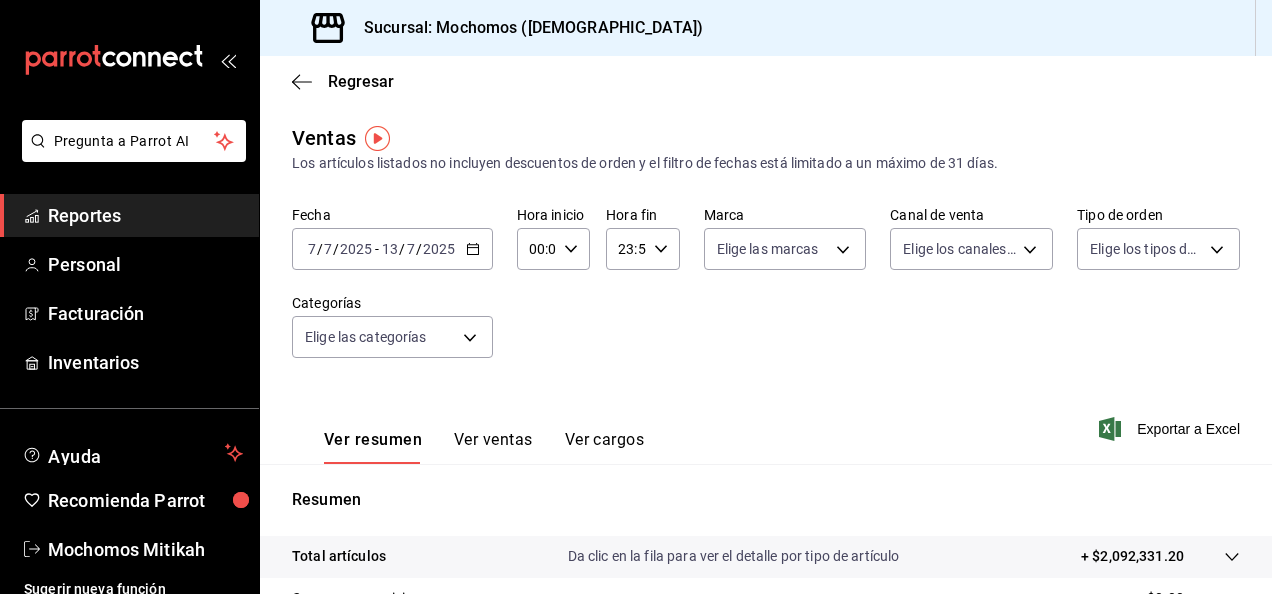 click 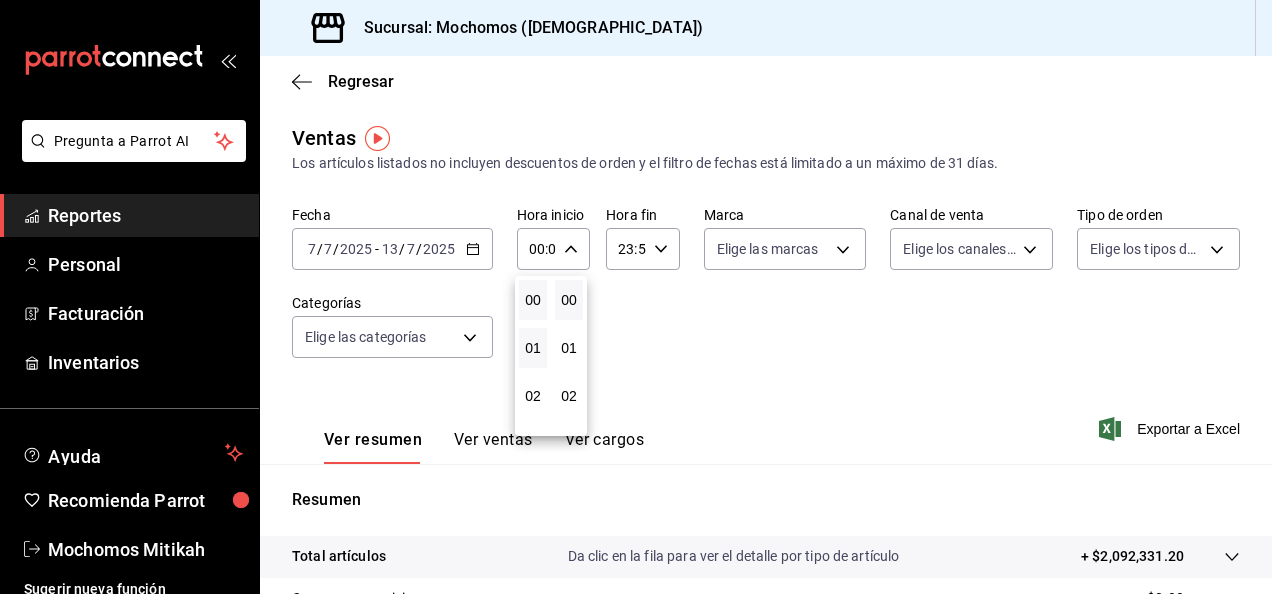 click on "01" at bounding box center [533, 348] 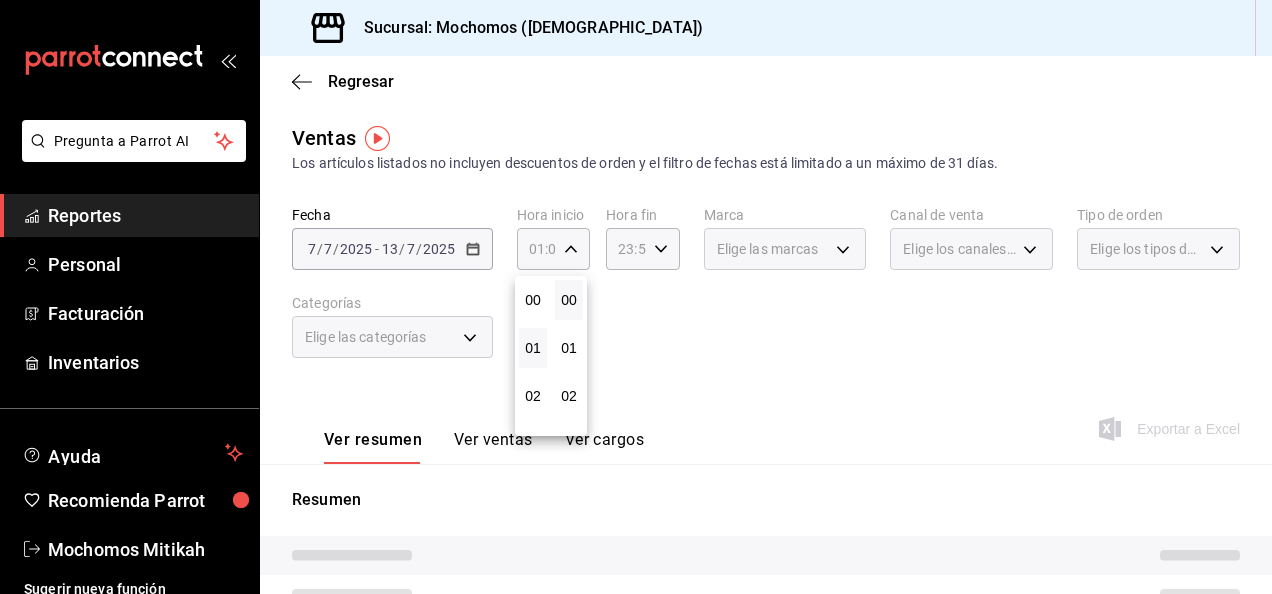 type 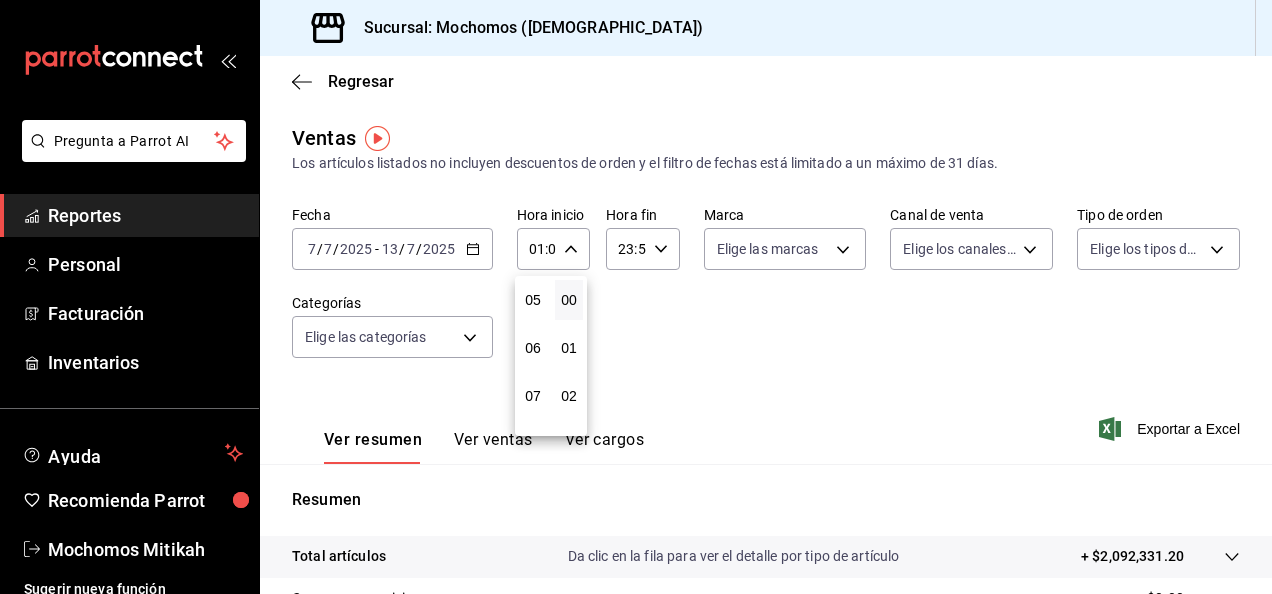 scroll, scrollTop: 200, scrollLeft: 0, axis: vertical 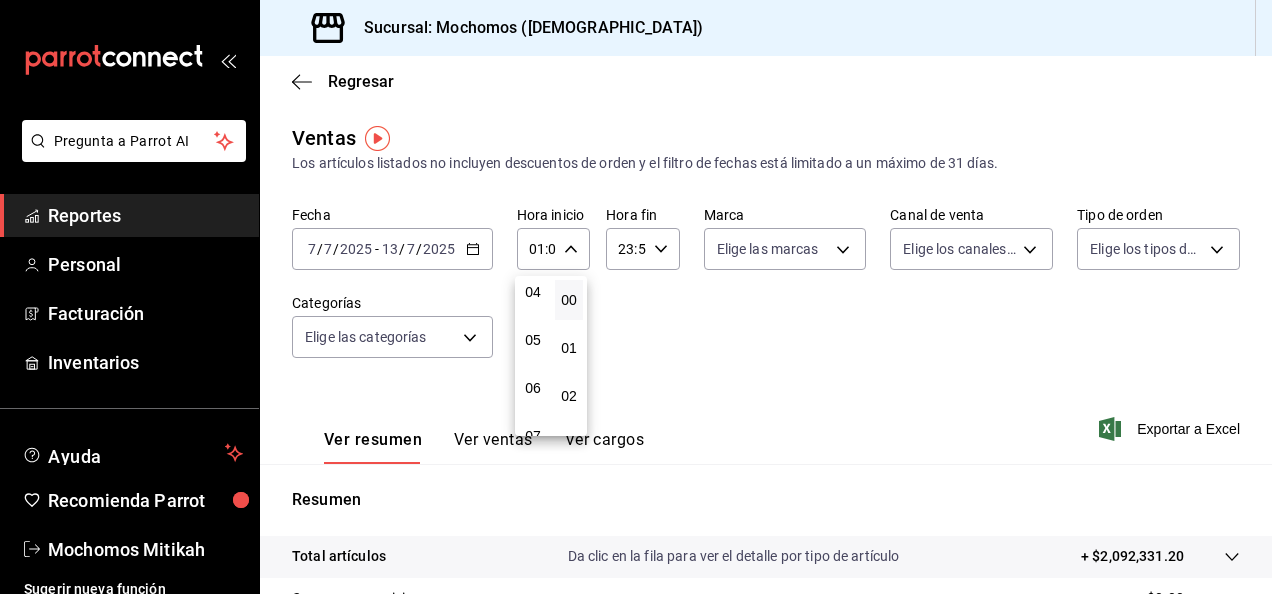 click on "05" at bounding box center [533, 340] 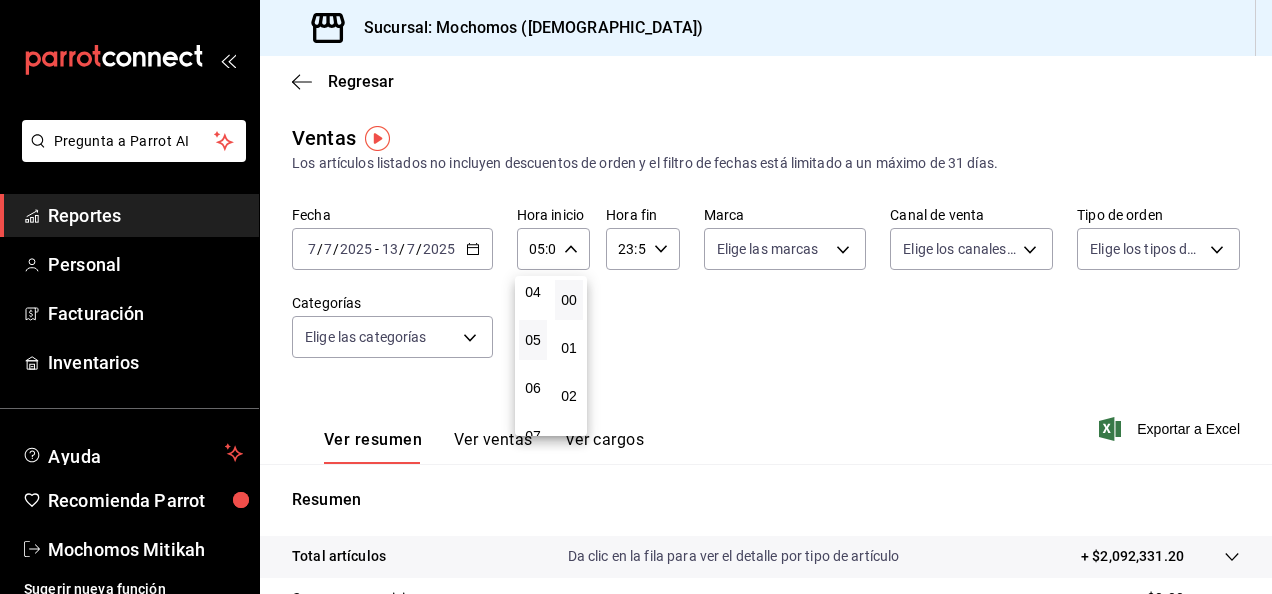 click at bounding box center (636, 297) 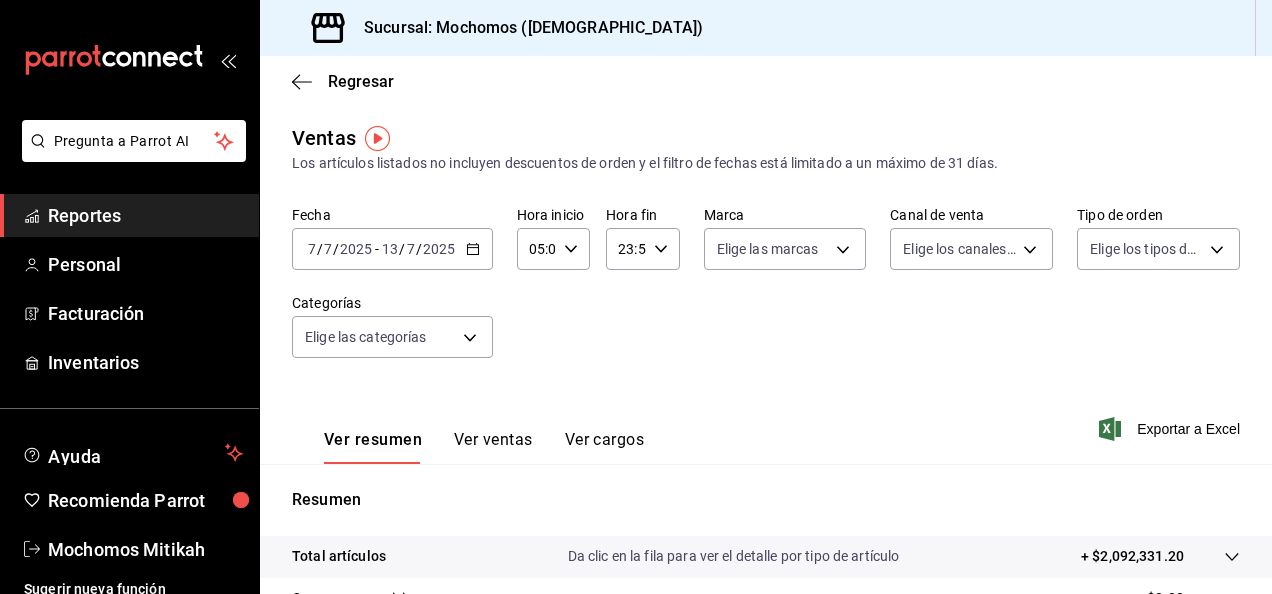 click 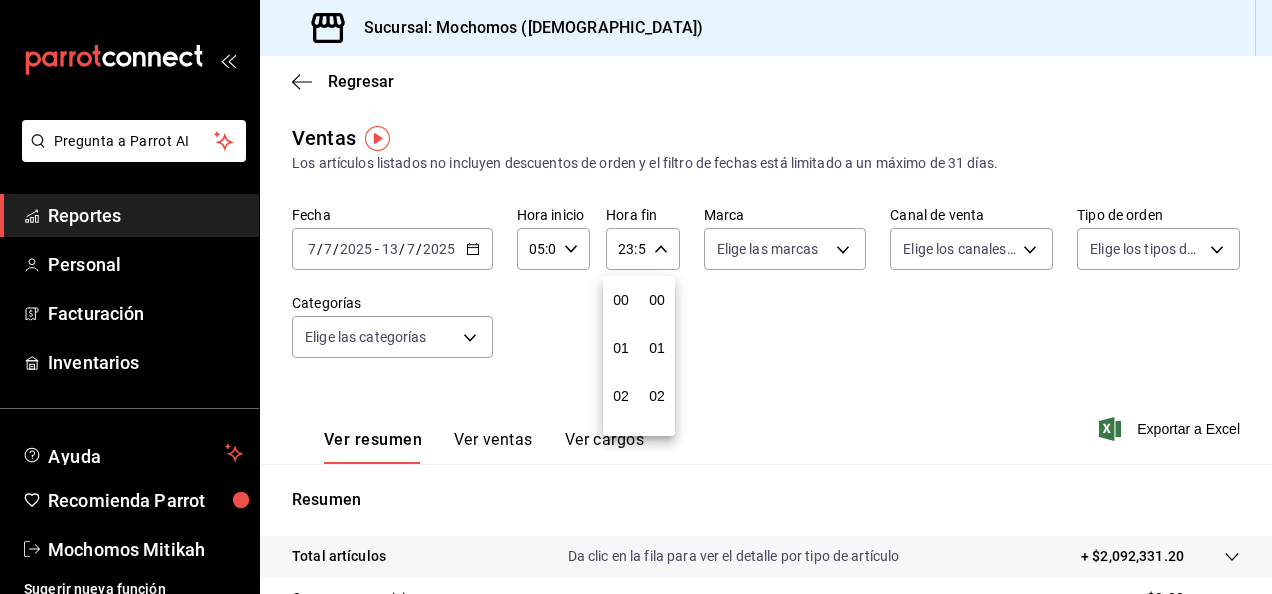 scroll, scrollTop: 992, scrollLeft: 0, axis: vertical 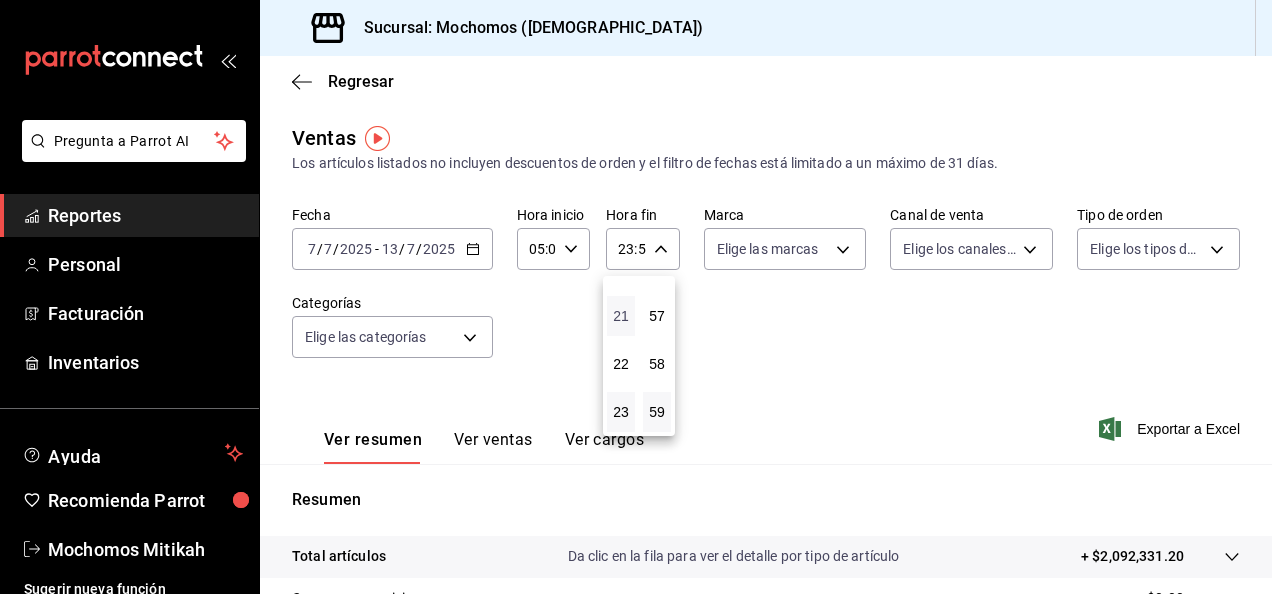 click on "21" at bounding box center (621, 316) 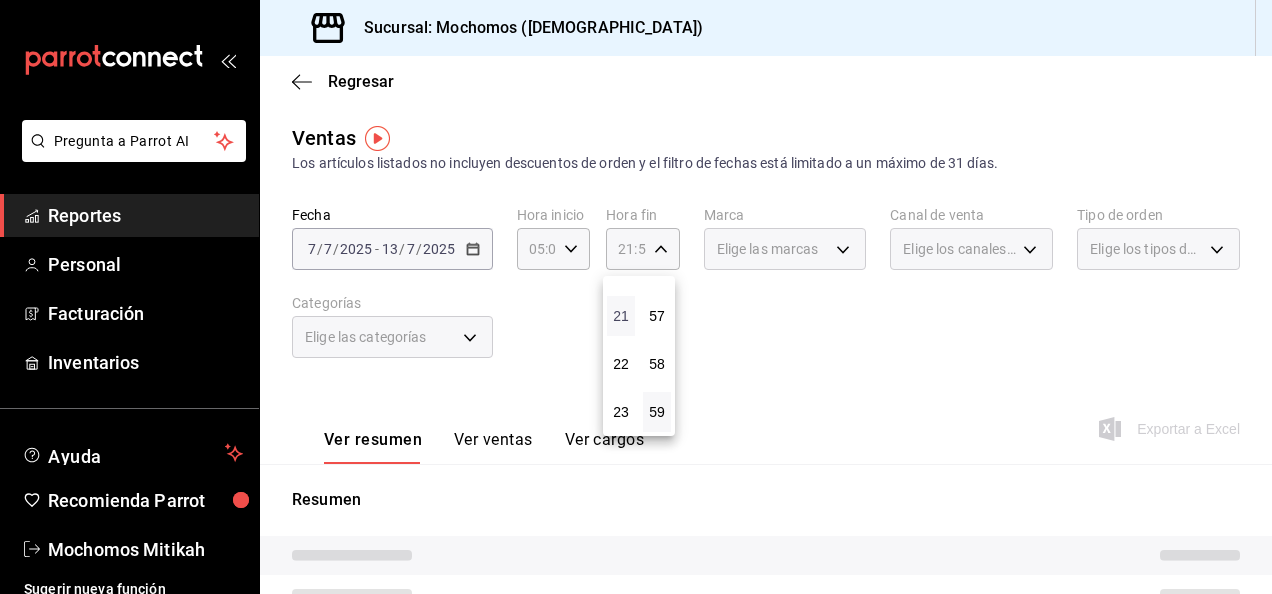type 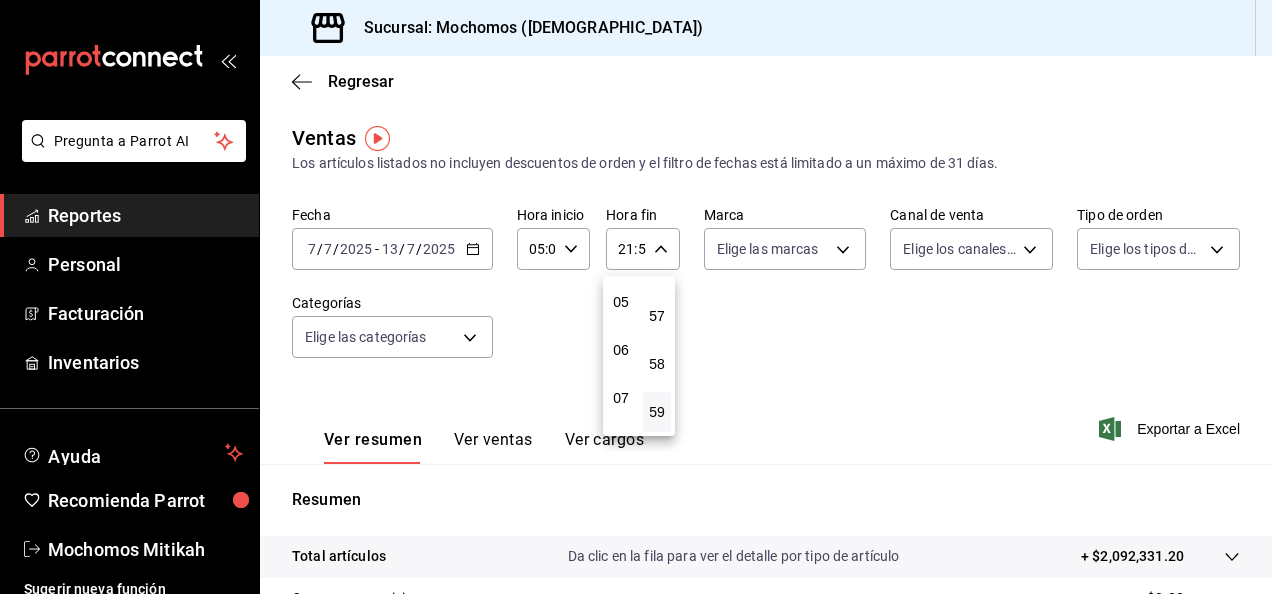 scroll, scrollTop: 240, scrollLeft: 0, axis: vertical 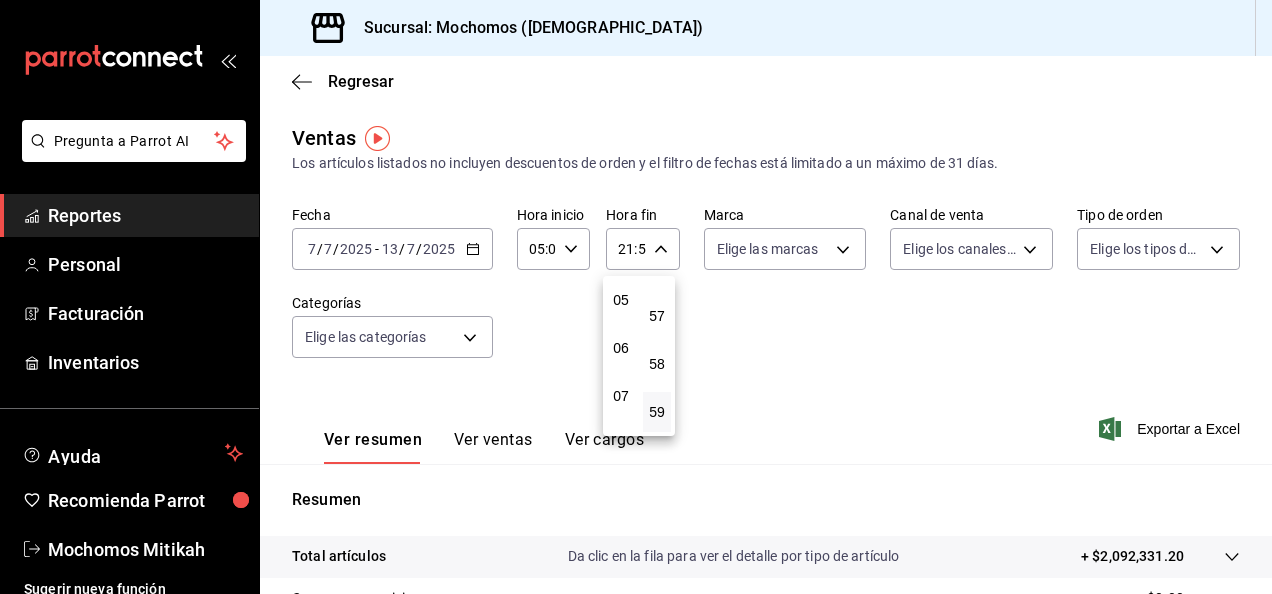click on "05" at bounding box center (621, 300) 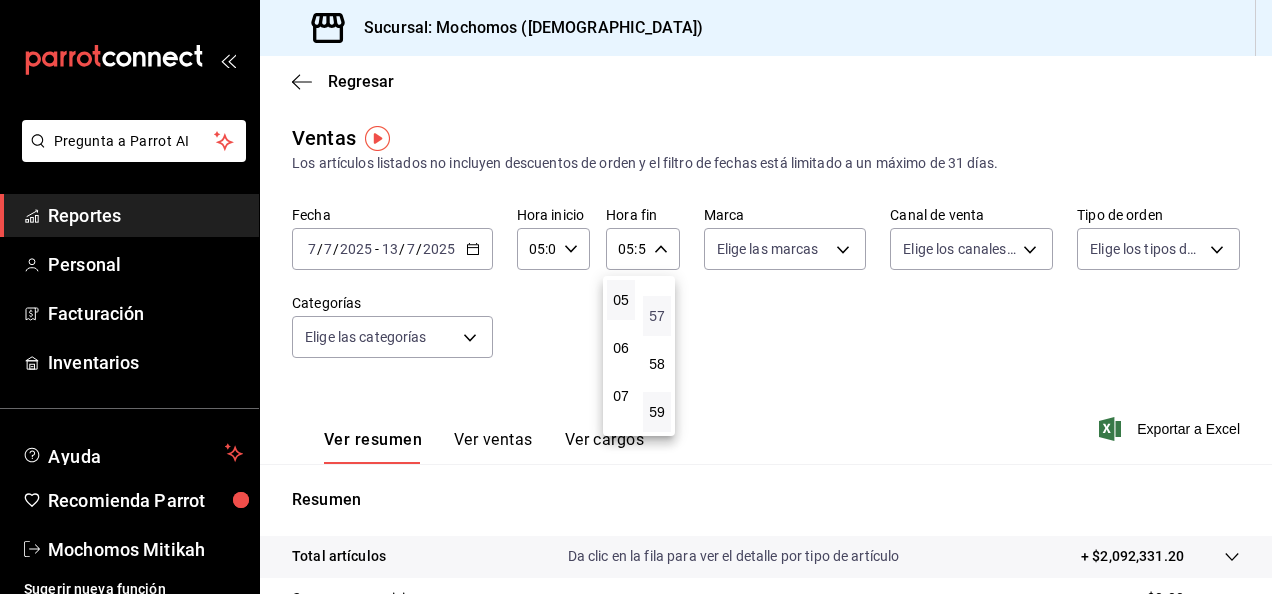 click on "57" at bounding box center (657, 316) 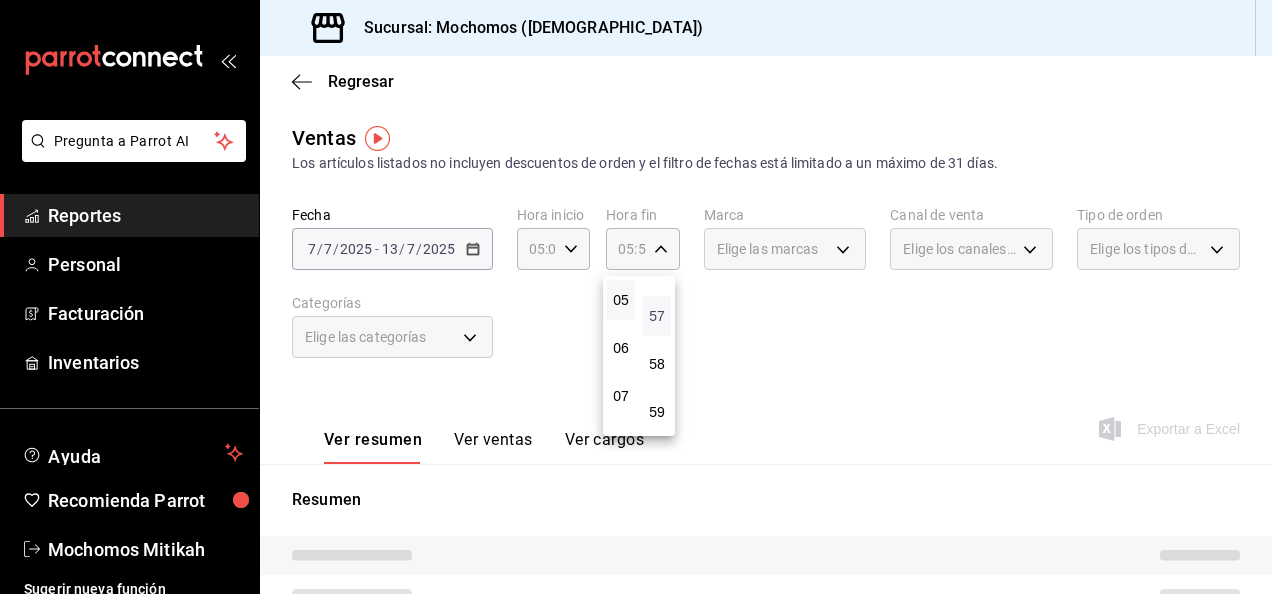 type 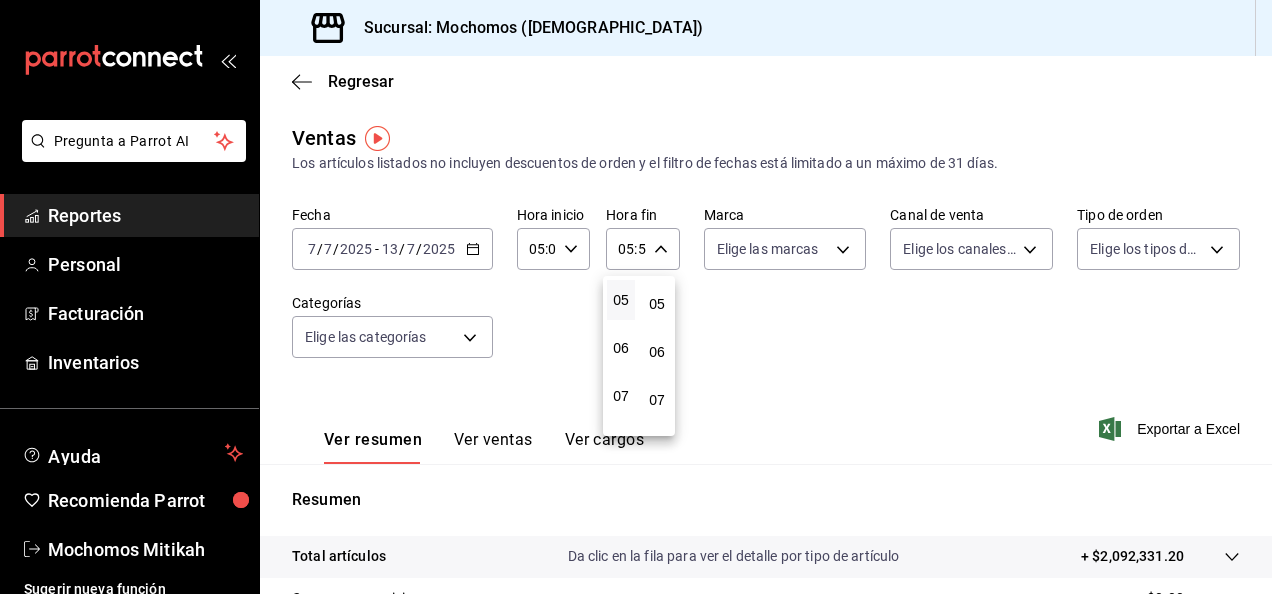 scroll, scrollTop: 0, scrollLeft: 0, axis: both 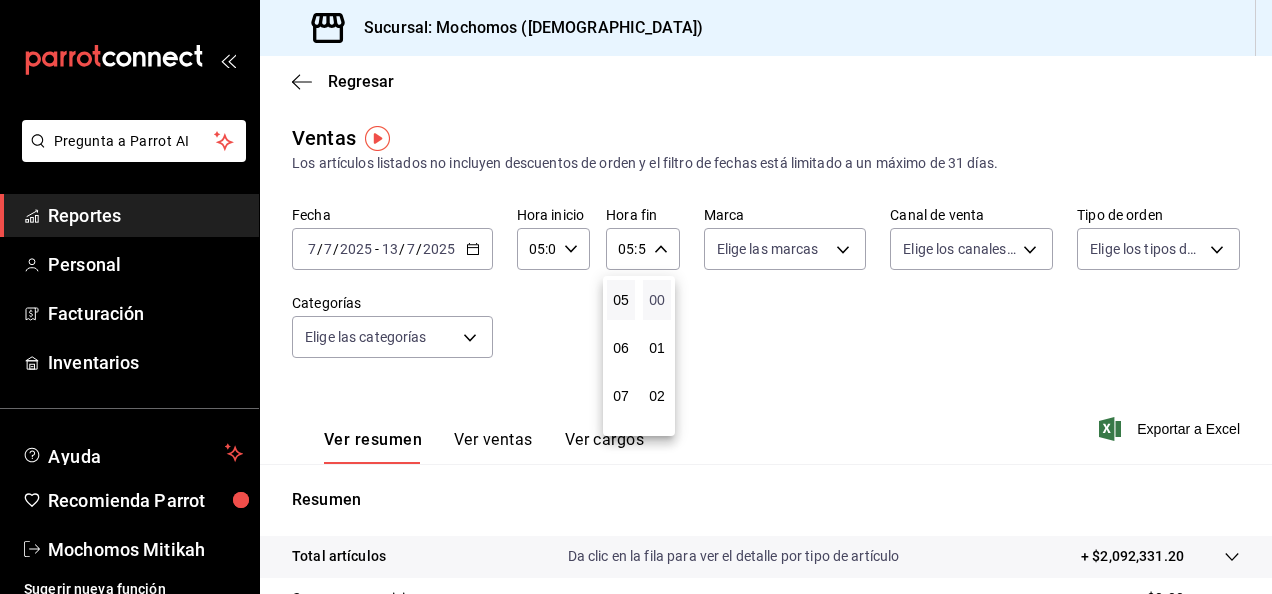click on "00" at bounding box center [657, 300] 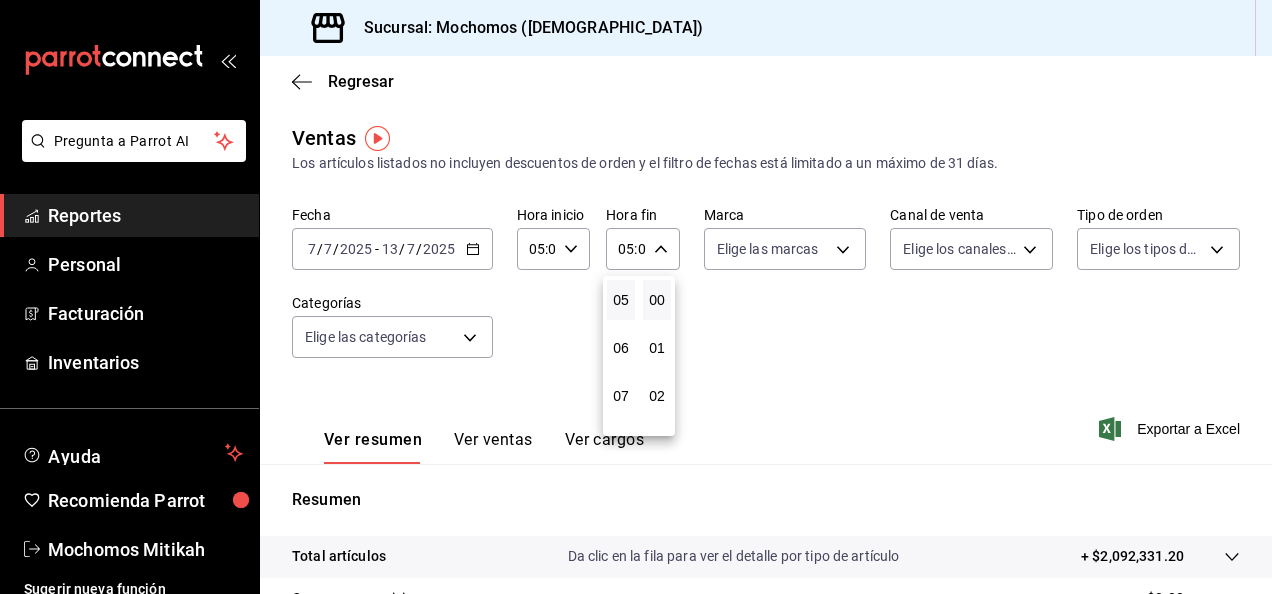 click at bounding box center [636, 297] 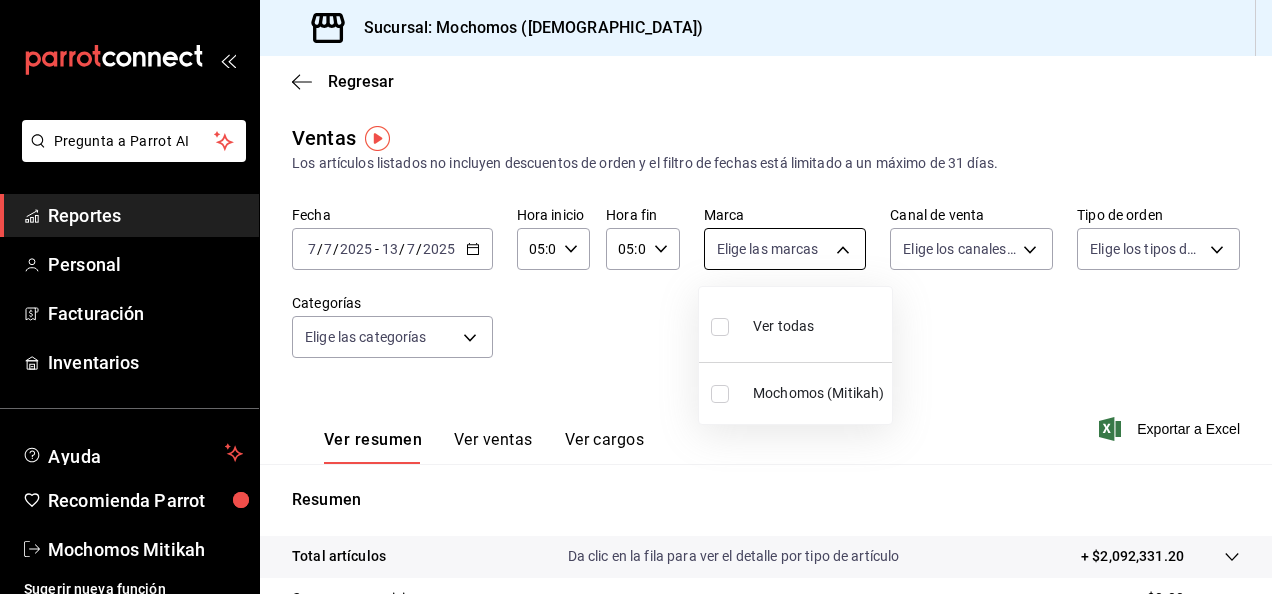 click on "Pregunta a Parrot AI Reportes   Personal   Facturación   Inventarios   Ayuda Recomienda Parrot   Mochomos Mitikah   Sugerir nueva función   Sucursal: Mochomos (Mitikah) Regresar Ventas Los artículos listados no incluyen descuentos de orden y el filtro de fechas está limitado a un máximo de 31 días. Fecha [DATE] [DATE] - [DATE] [DATE] Hora inicio 05:00 Hora inicio Hora fin 05:00 Hora fin Marca Elige las marcas Canal de venta Elige los canales de venta Tipo de orden Elige los tipos de orden Categorías Elige las categorías Ver resumen Ver ventas Ver cargos Exportar a Excel Resumen Total artículos Da clic en la fila para ver el detalle por tipo de artículo + $2,092,331.20 Cargos por servicio + $0.00 Venta bruta = $2,092,331.20 Descuentos totales - $19,977.90 Certificados de regalo - $17,998.00 Venta total = $2,054,355.30 Impuestos - $283,359.35 Venta neta = $1,770,995.95 Pregunta a Parrot AI Reportes   Personal   Facturación   Inventarios   Ayuda Recomienda Parrot       Ir a video" at bounding box center [636, 297] 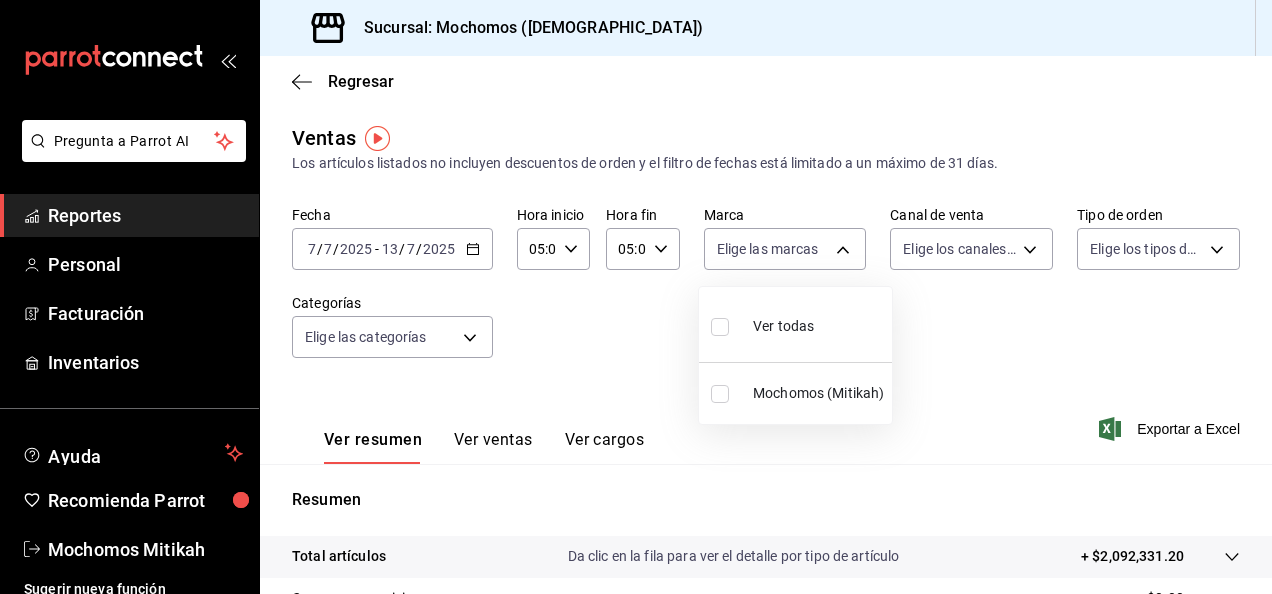click on "Mochomos (Mitikah)" at bounding box center (795, 393) 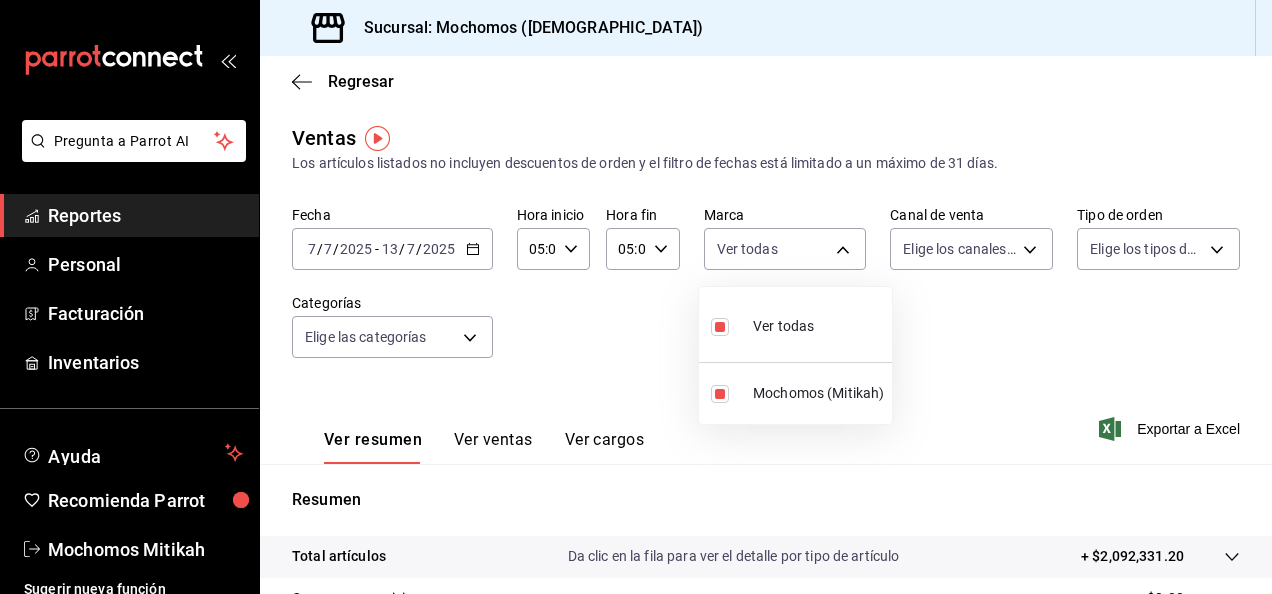 click at bounding box center [636, 297] 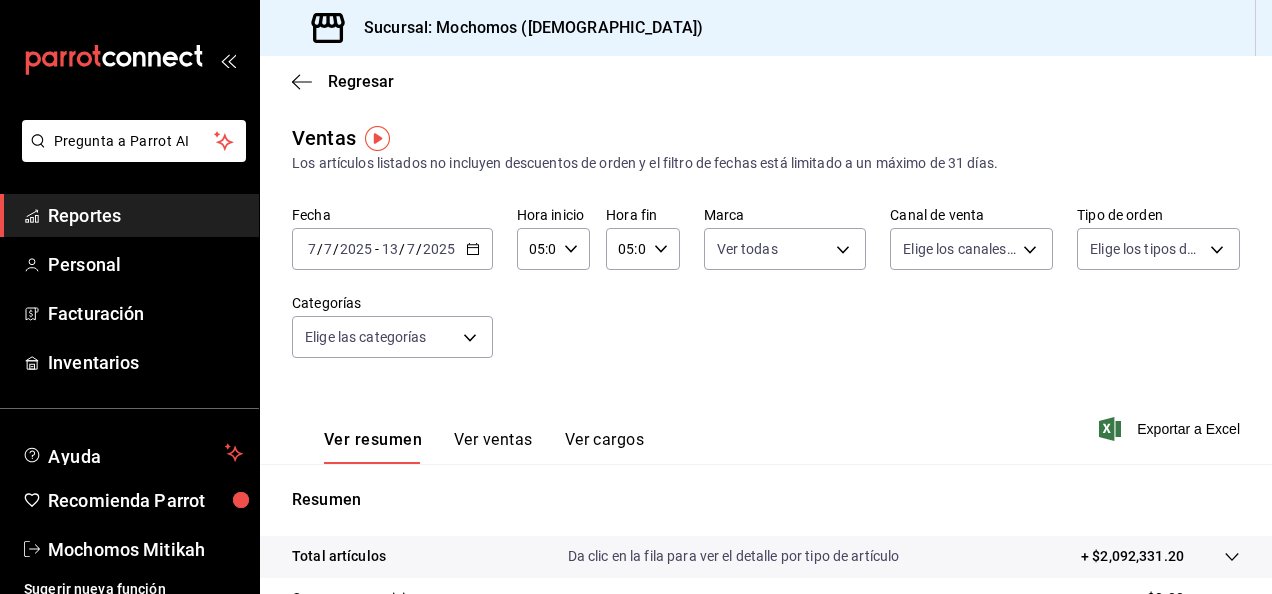 click on "[DATE] [DATE] - [DATE] [DATE]" at bounding box center (392, 249) 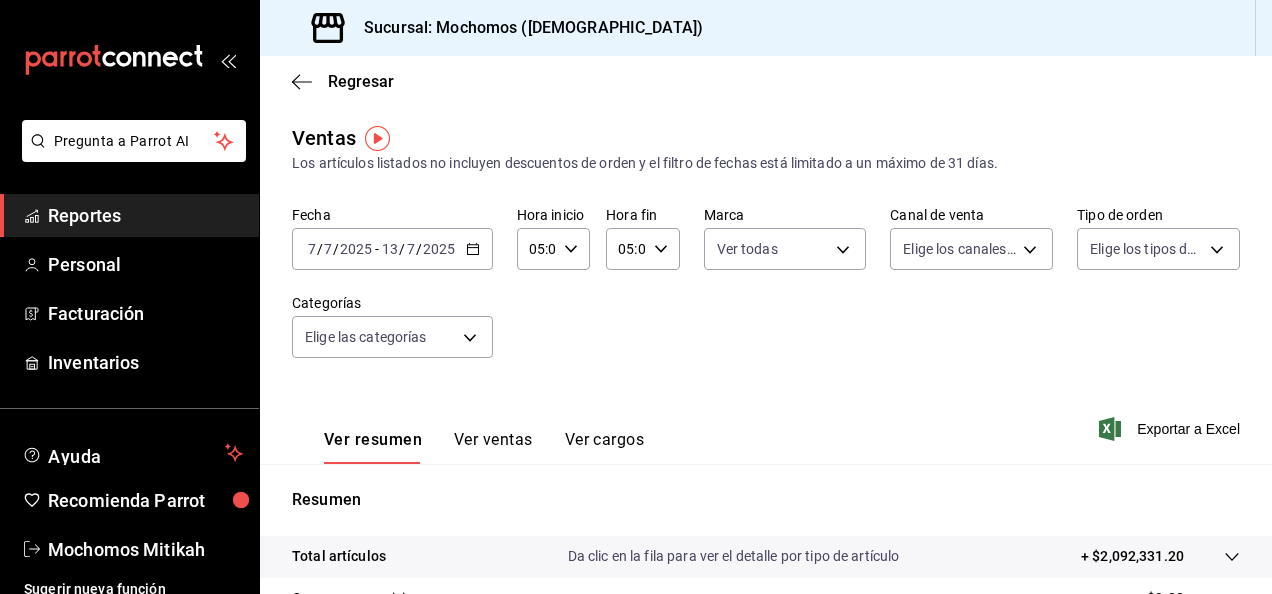 click on "Fecha 2025-07-07 7 / 7 / 2025 - 2025-07-13 13 / 7 / 2025 Hora inicio 05:00 Hora inicio Hora fin 05:00 Hora fin Marca Ver todas d0e5f648-281b-433d-bf08-9501e0541b8c Canal de venta Elige los canales de venta Tipo de orden Elige los tipos de orden Categorías Elige las categorías" at bounding box center [766, 294] 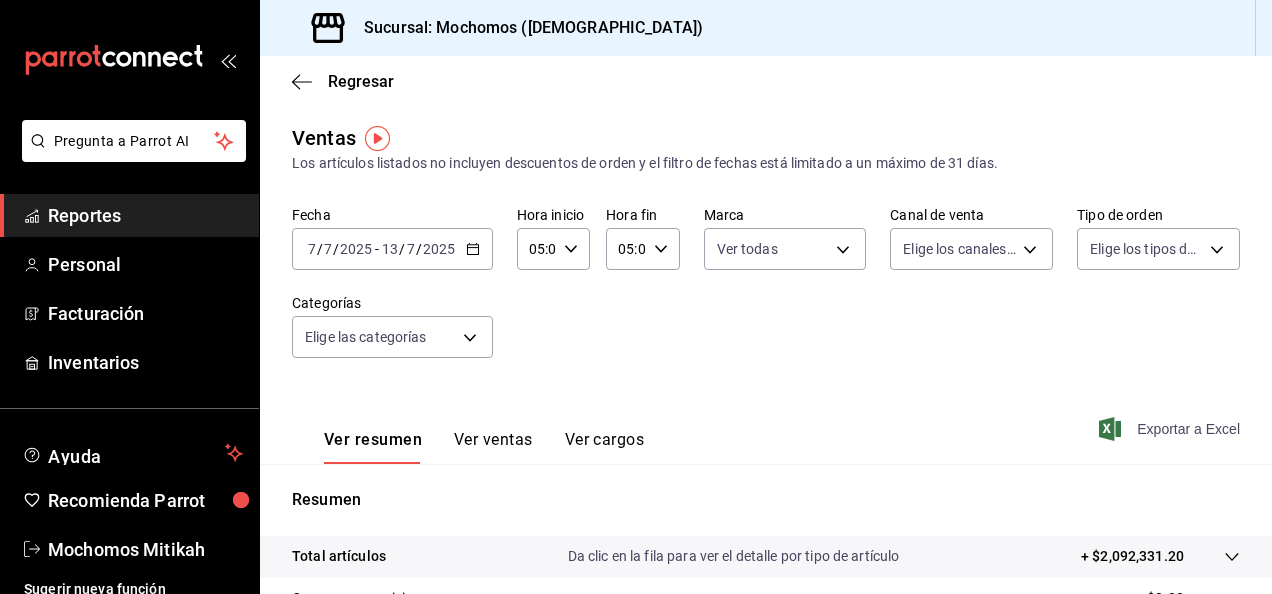 click on "Exportar a Excel" at bounding box center (1171, 429) 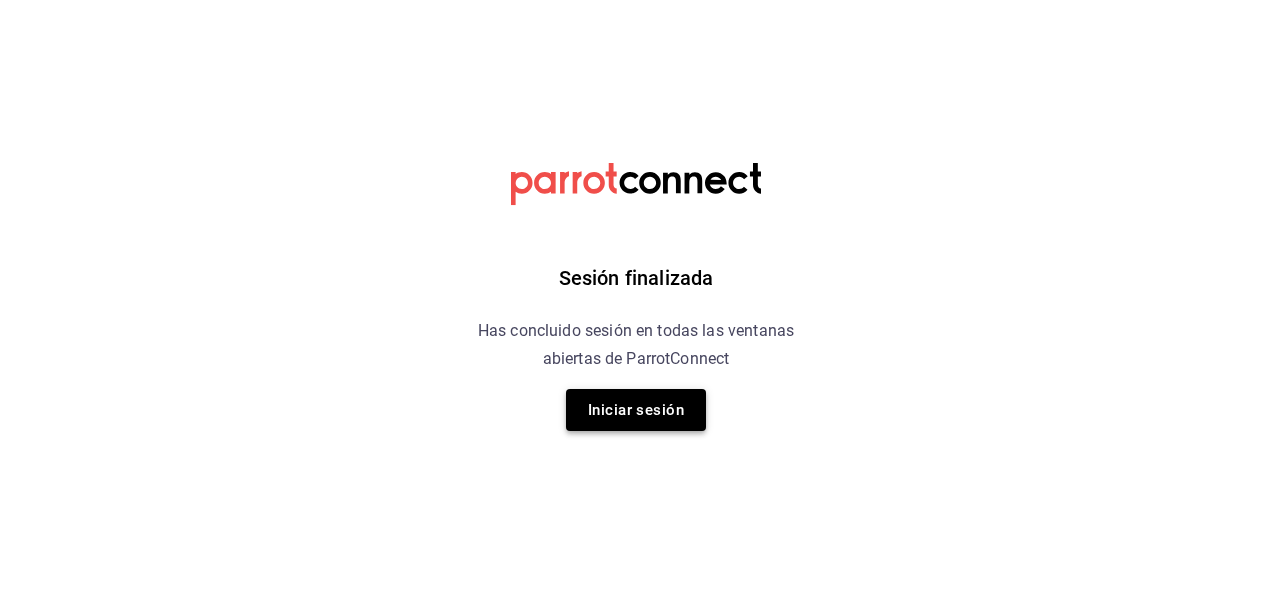click on "Iniciar sesión" at bounding box center (636, 410) 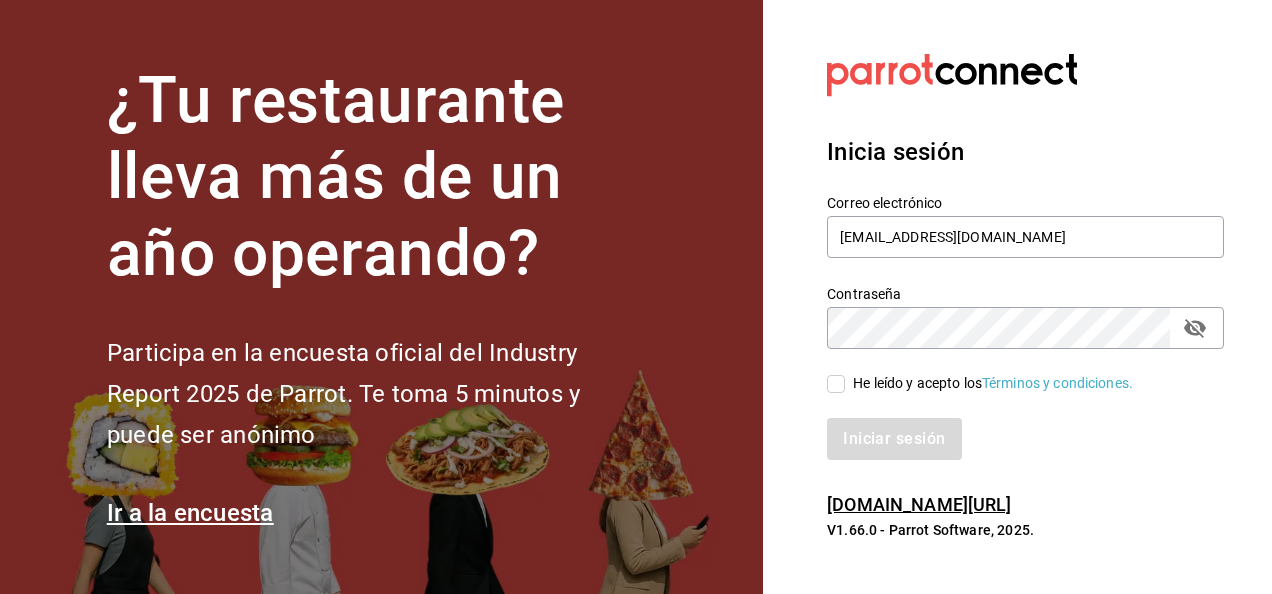 click on "He leído y acepto los  Términos y condiciones." at bounding box center (836, 384) 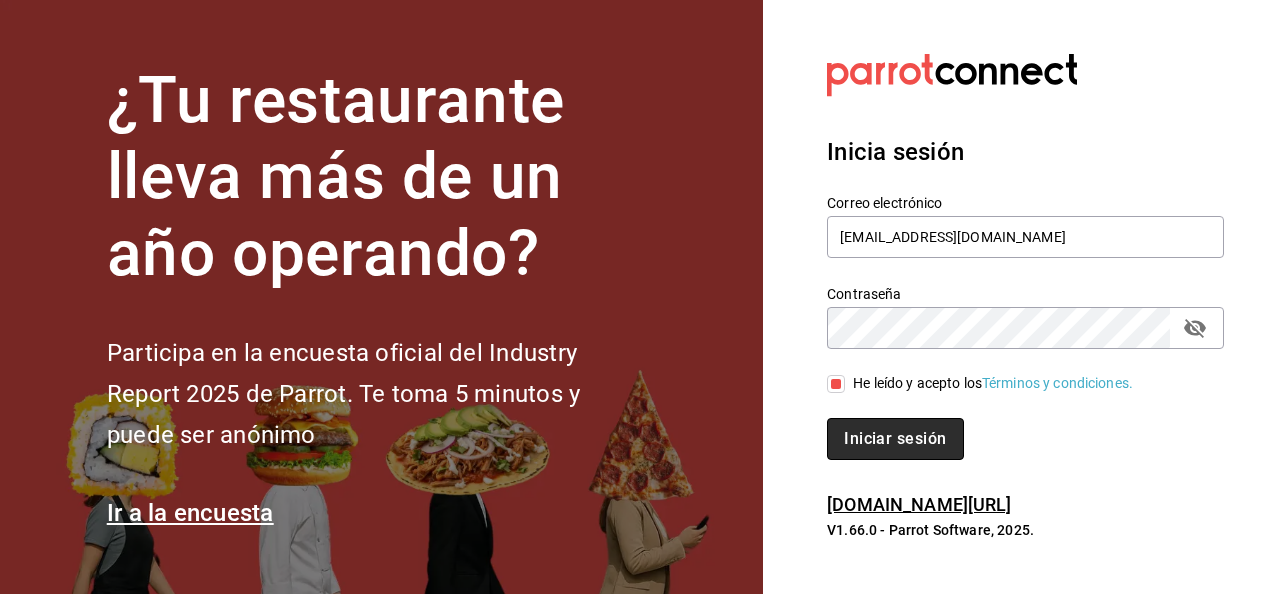 click on "Iniciar sesión" at bounding box center (895, 439) 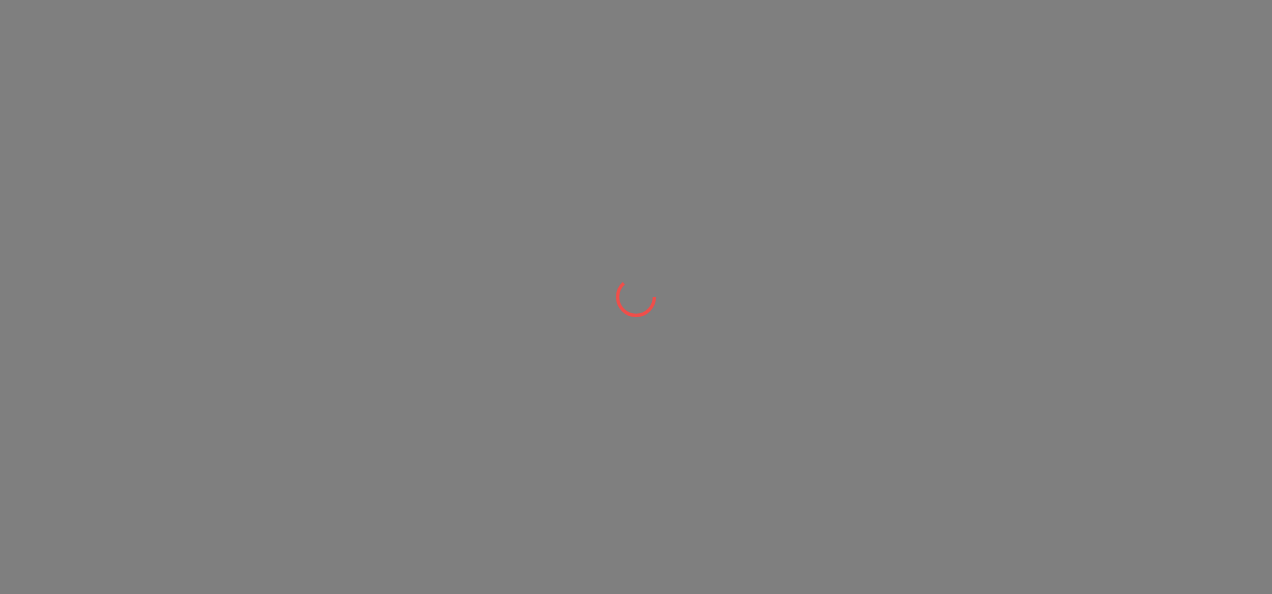 scroll, scrollTop: 0, scrollLeft: 0, axis: both 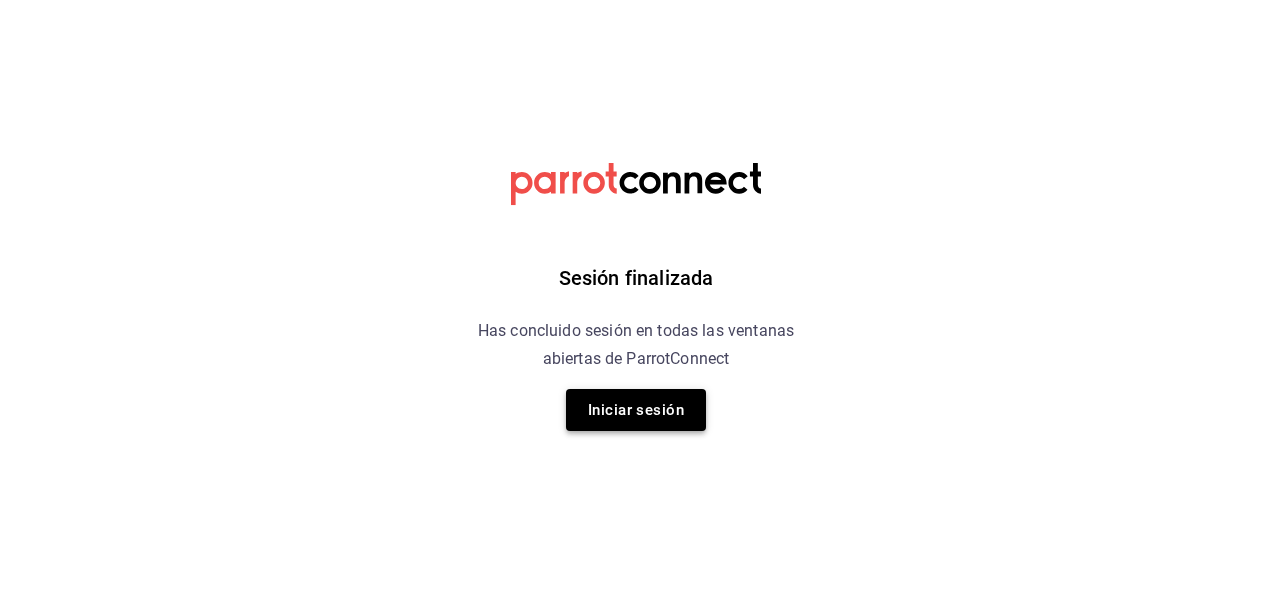 click on "Iniciar sesión" at bounding box center [636, 410] 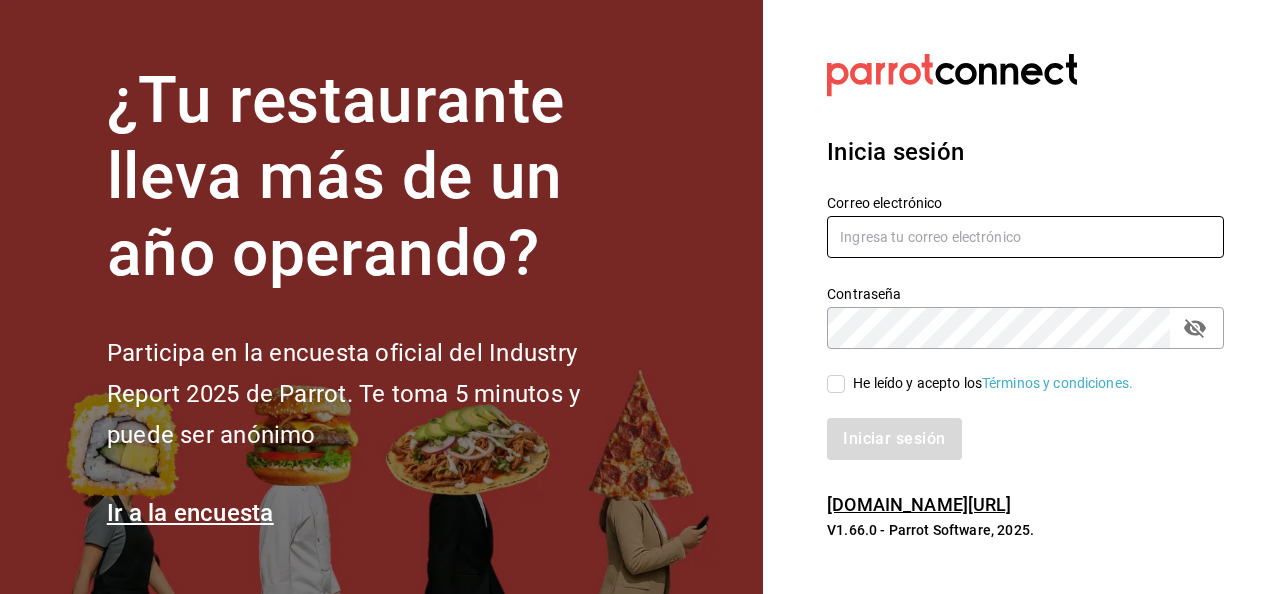 type on "mochomos.mitikah@grupocosteno.com" 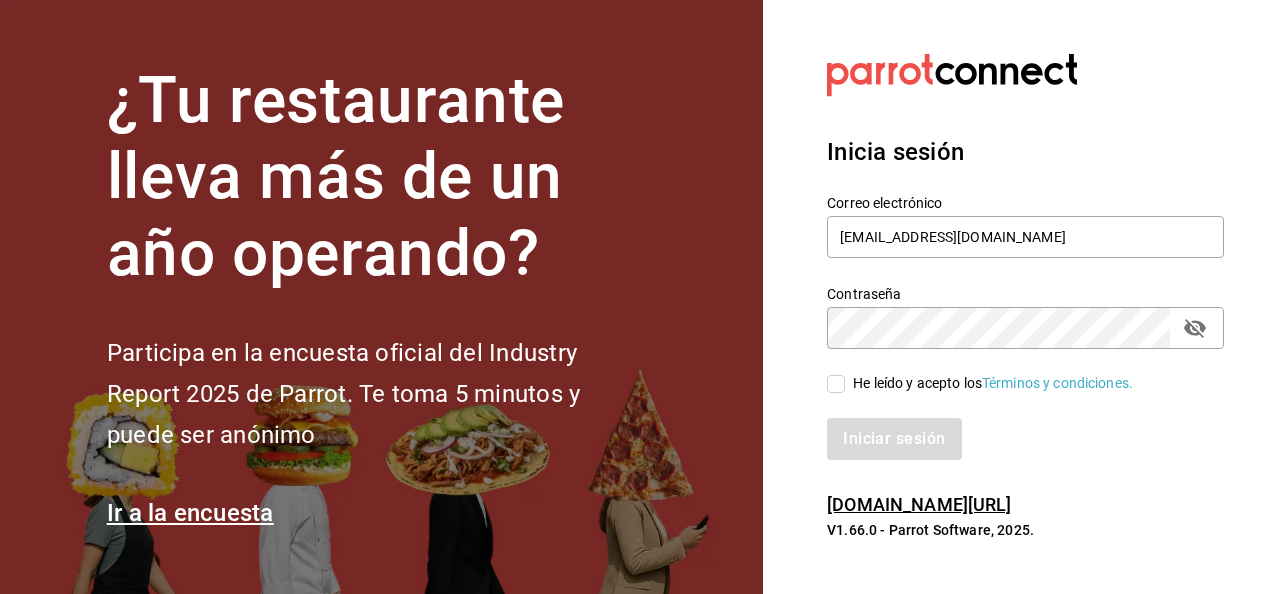click on "He leído y acepto los  Términos y condiciones." at bounding box center [836, 384] 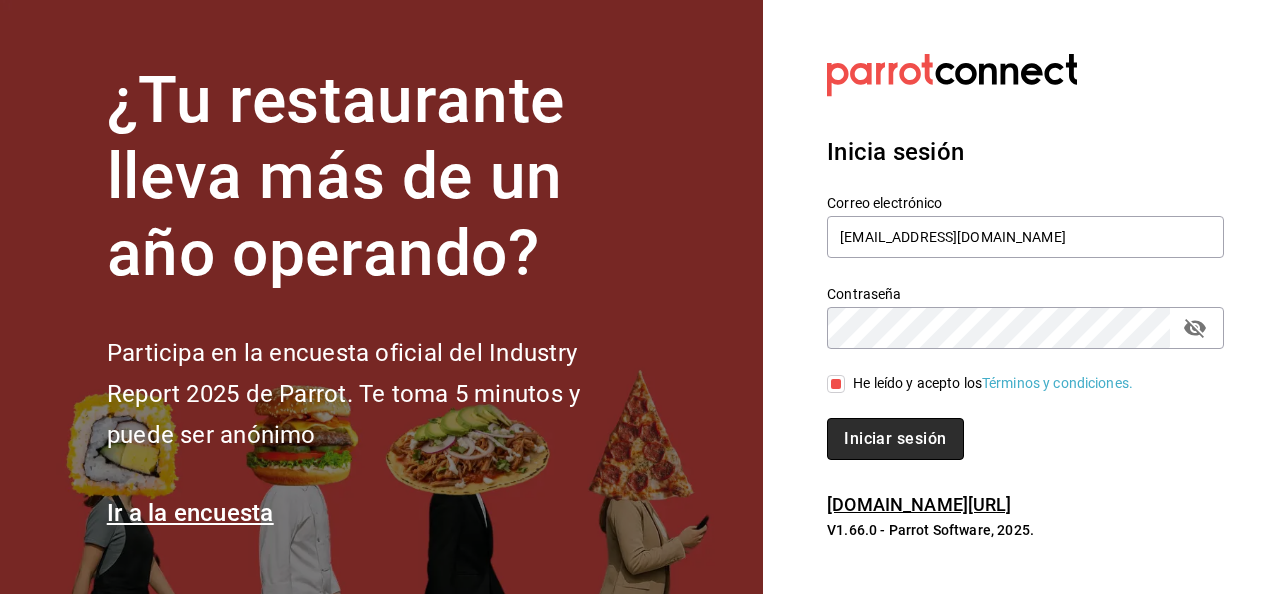 click on "Iniciar sesión" at bounding box center [895, 439] 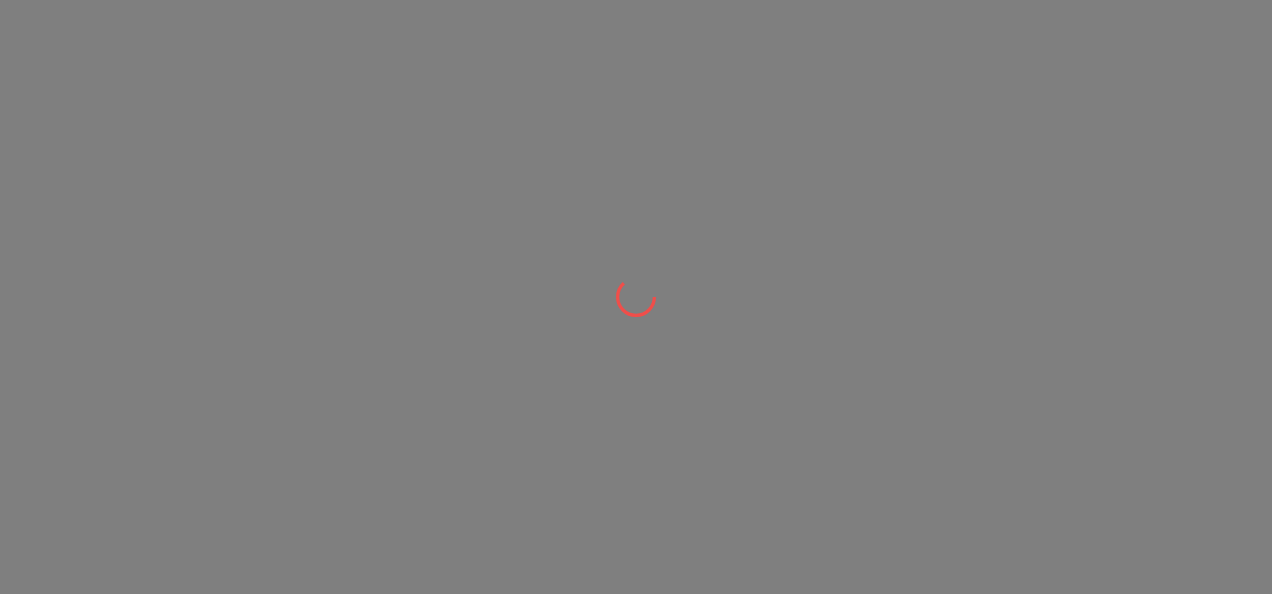 scroll, scrollTop: 0, scrollLeft: 0, axis: both 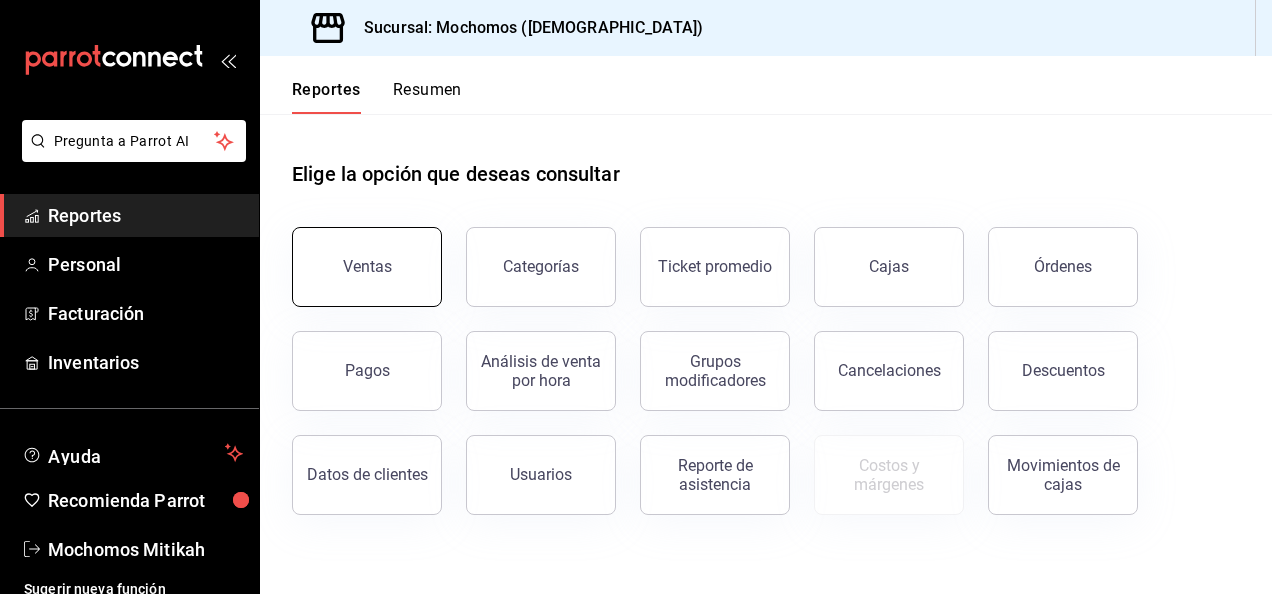 click on "Ventas" at bounding box center (367, 267) 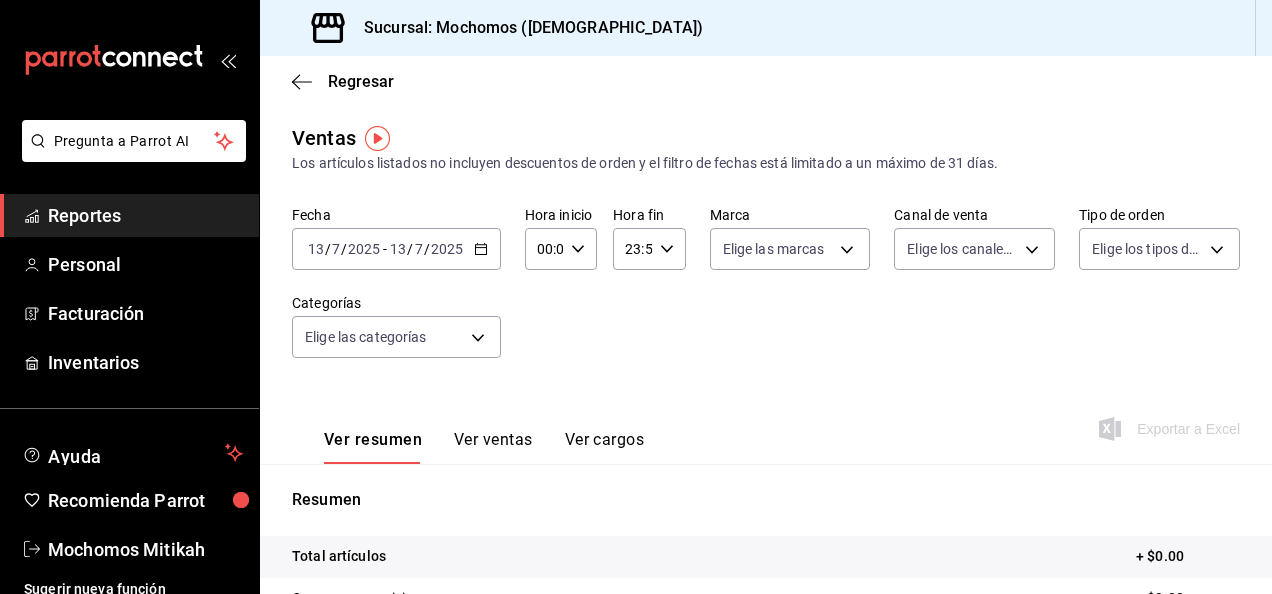 click 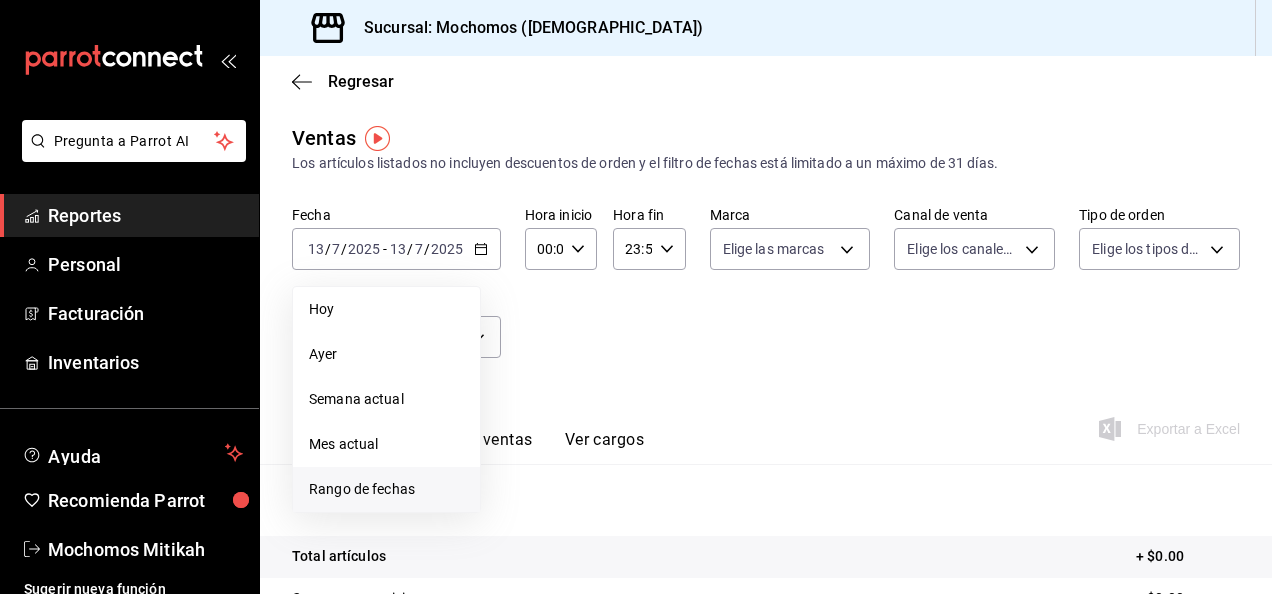 click on "Rango de fechas" at bounding box center [386, 489] 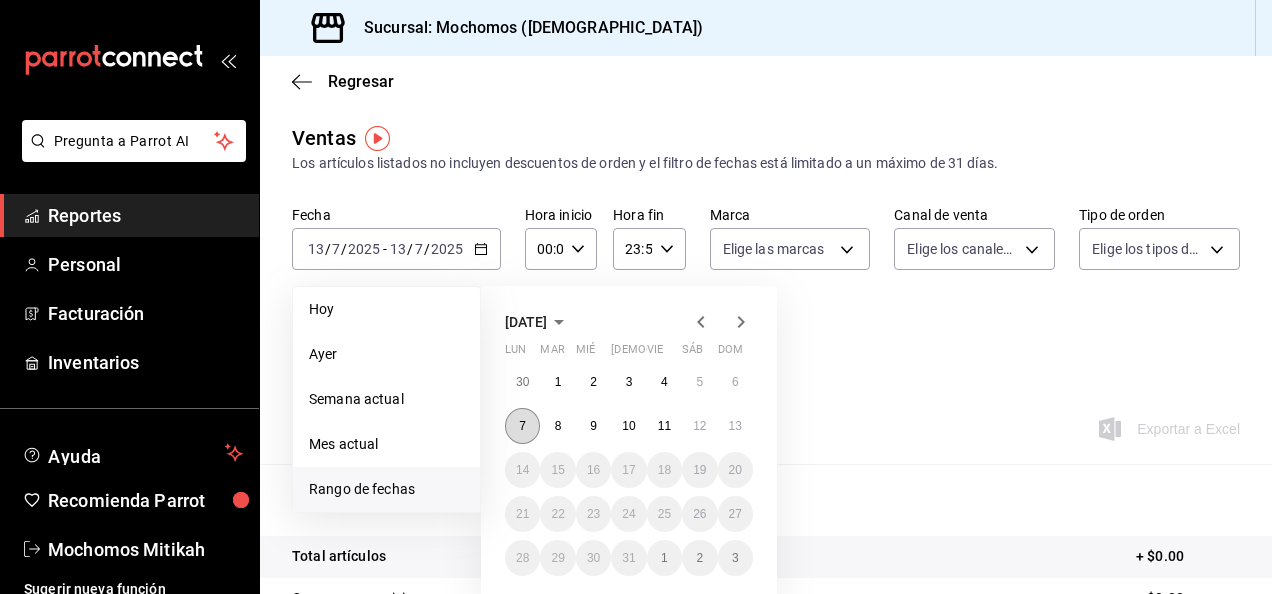 click on "7" at bounding box center (522, 426) 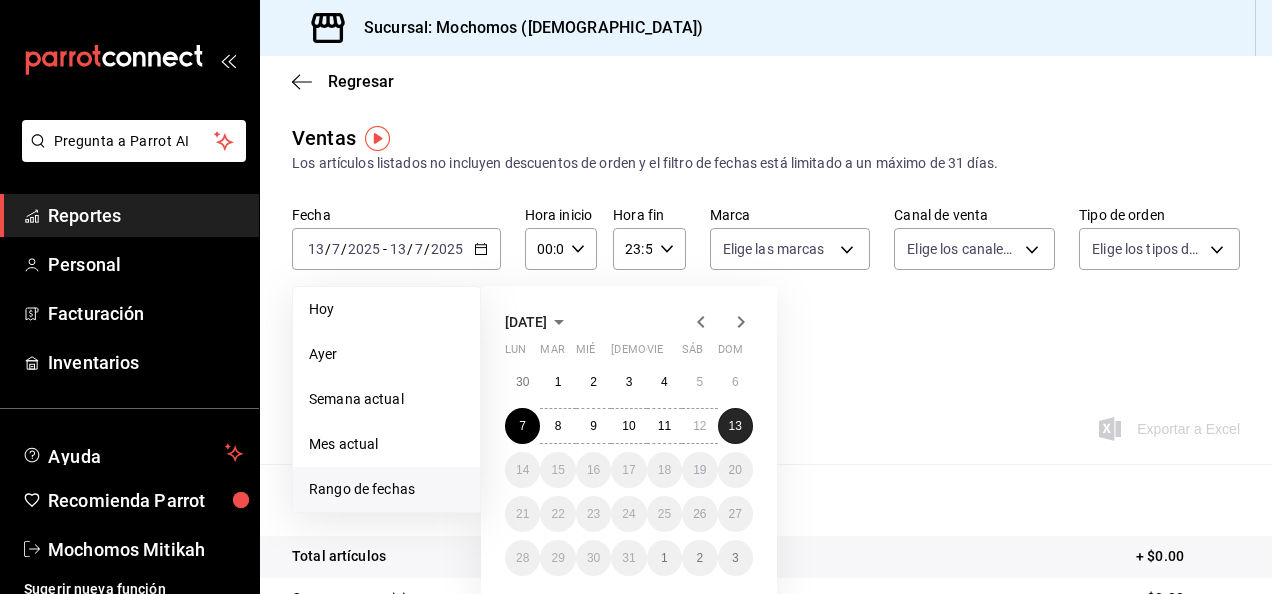 click on "13" at bounding box center [735, 426] 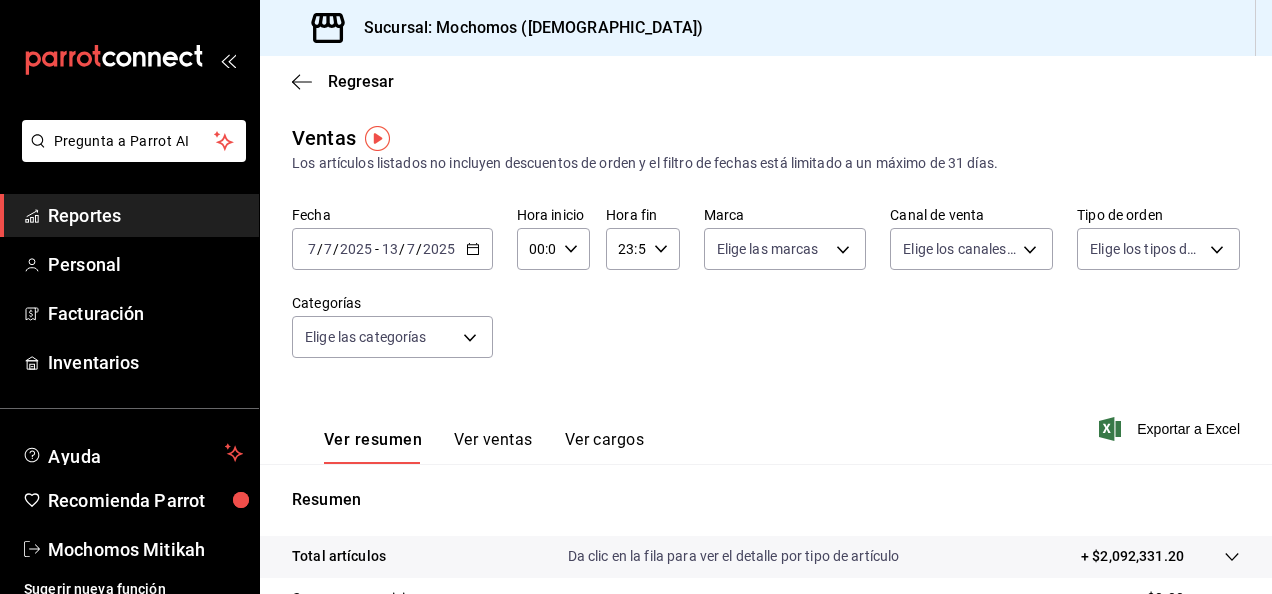 click on "00:00 Hora inicio" at bounding box center (553, 249) 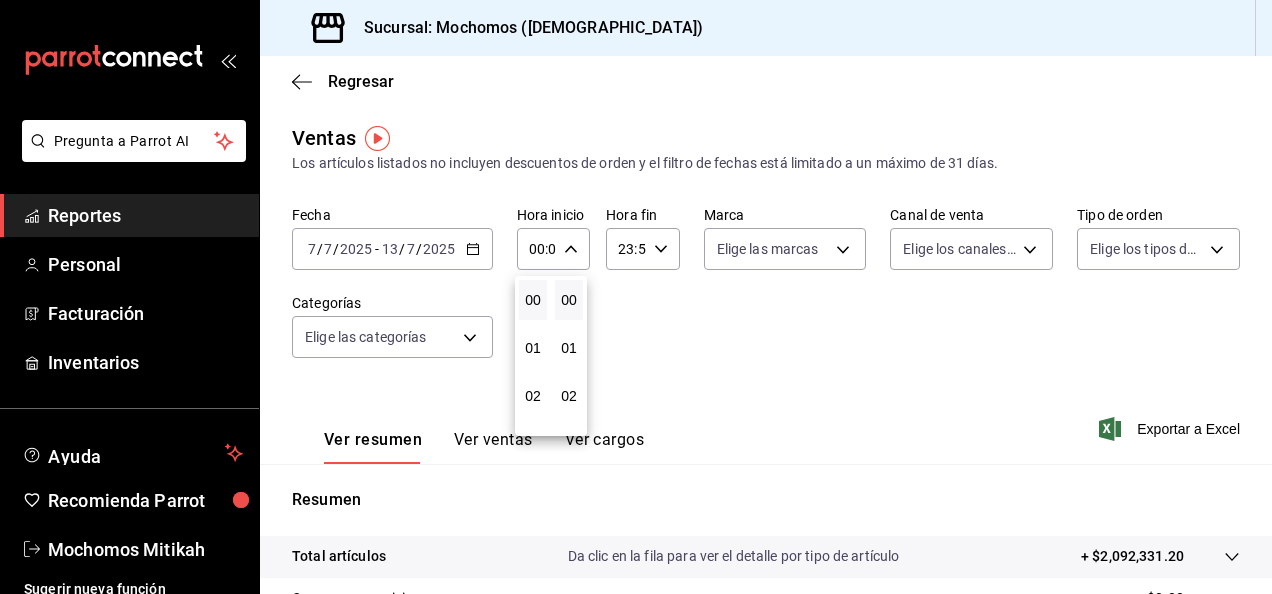 click on "02" at bounding box center [533, 396] 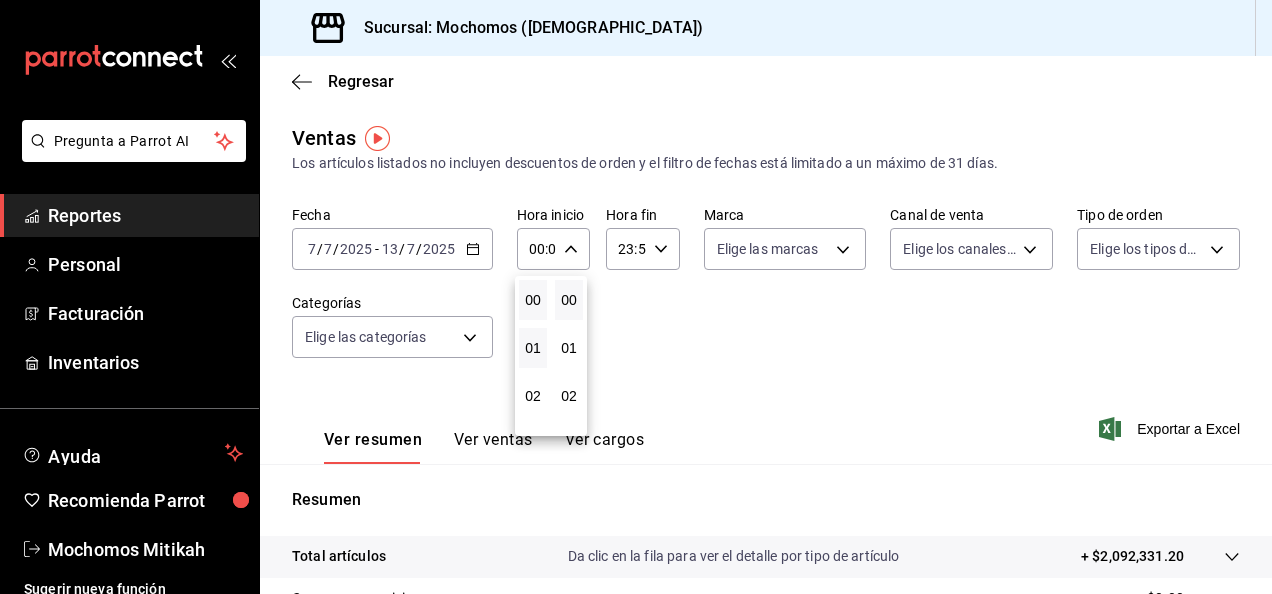 click on "01" at bounding box center [533, 348] 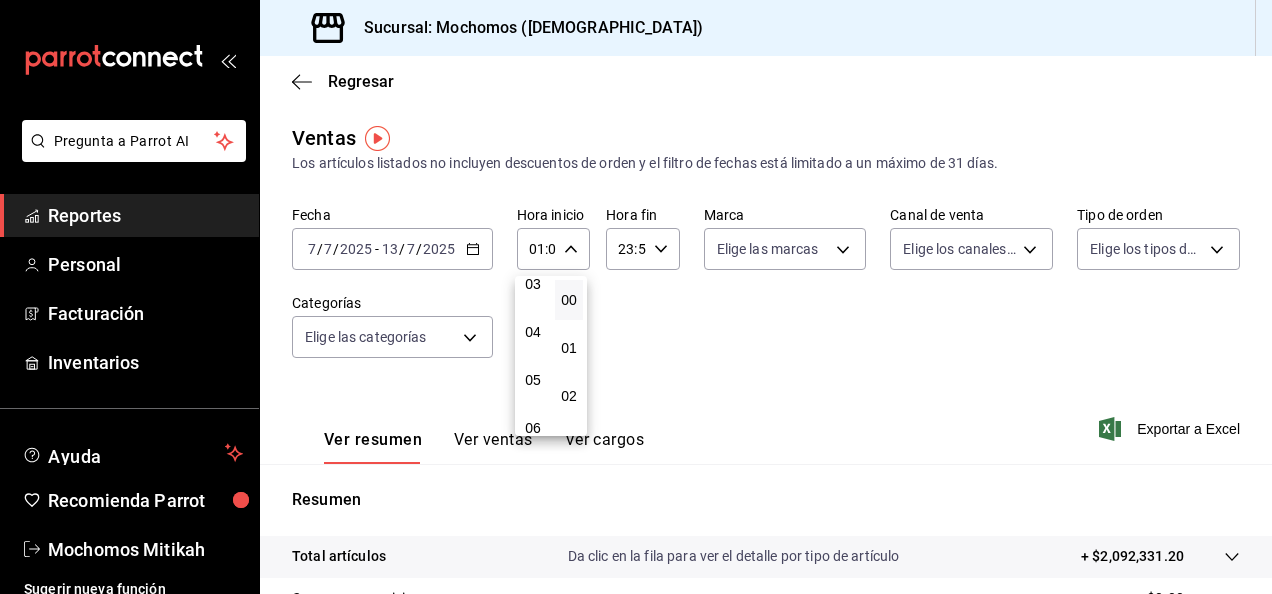 scroll, scrollTop: 200, scrollLeft: 0, axis: vertical 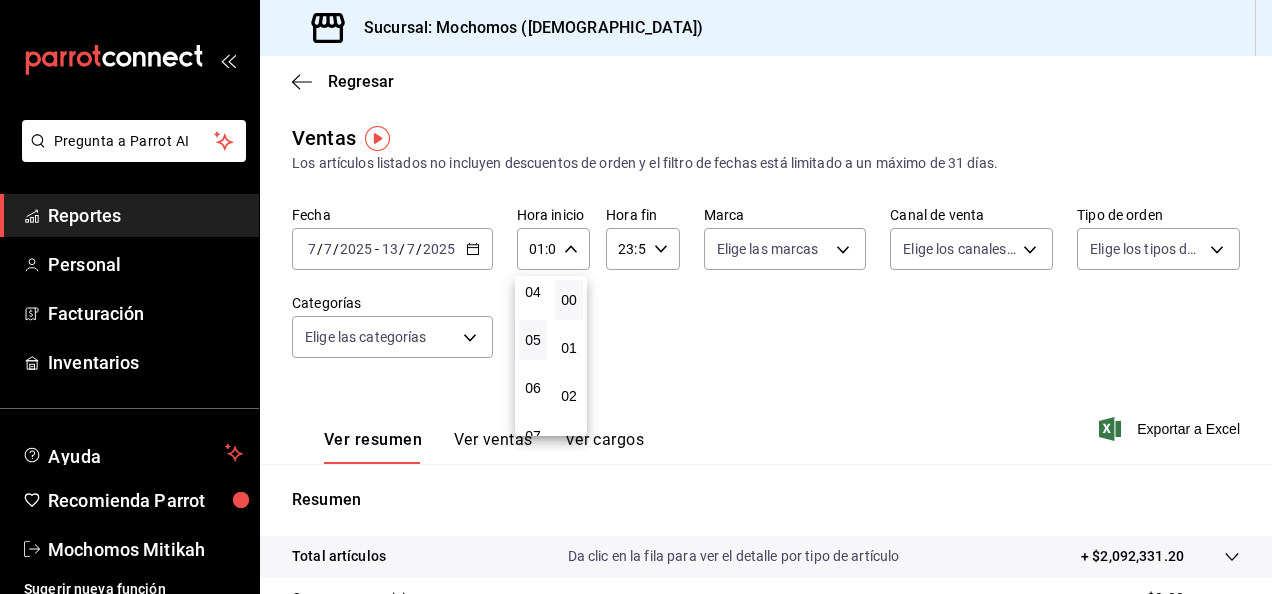 click on "05" at bounding box center [533, 340] 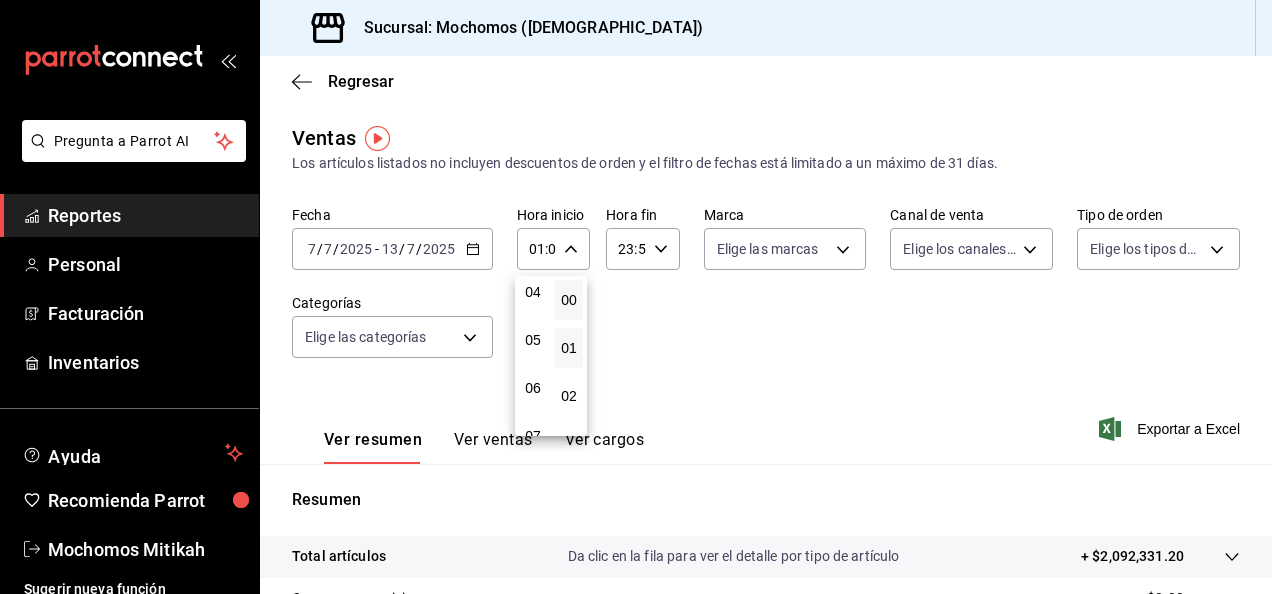 type on "05:00" 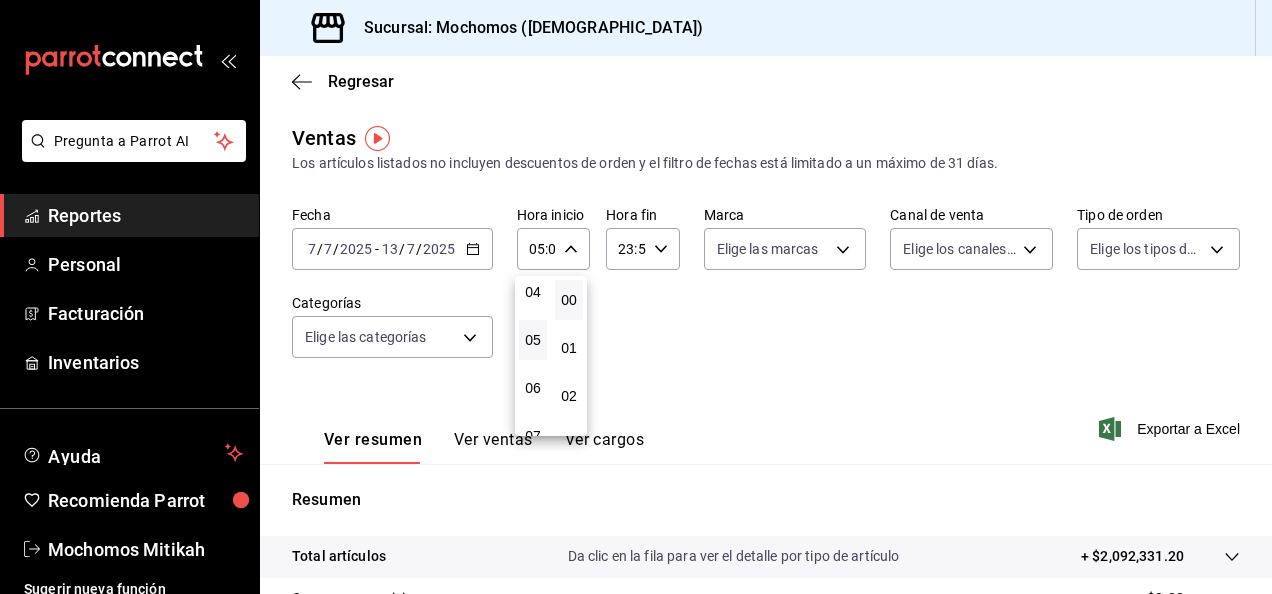 click at bounding box center (636, 297) 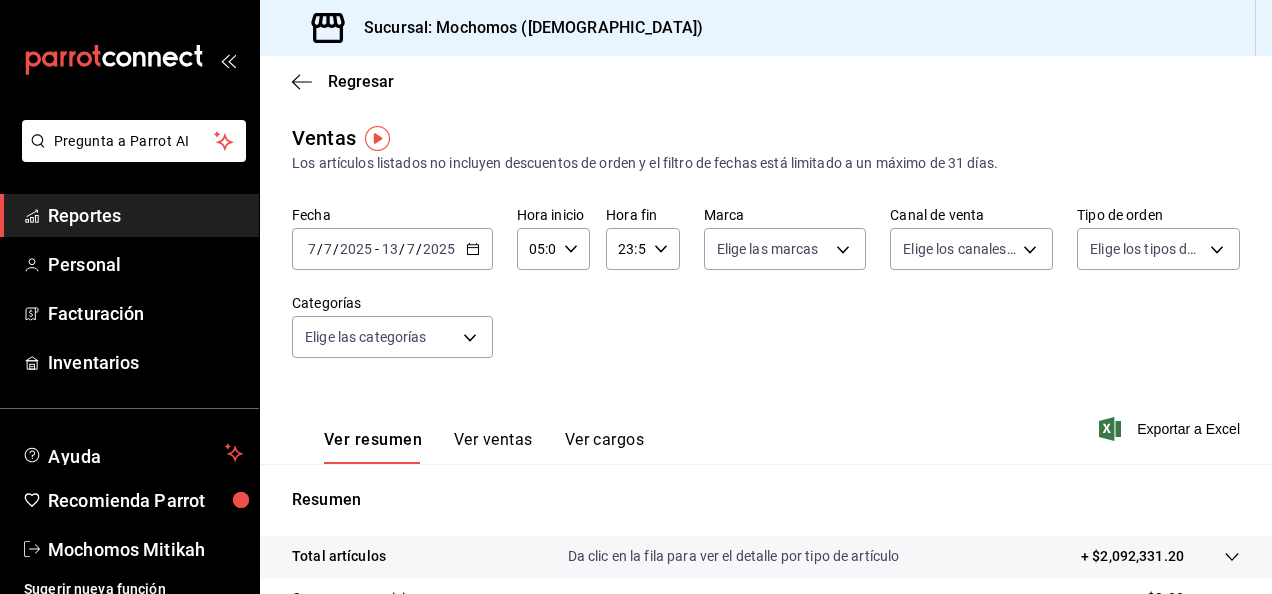click 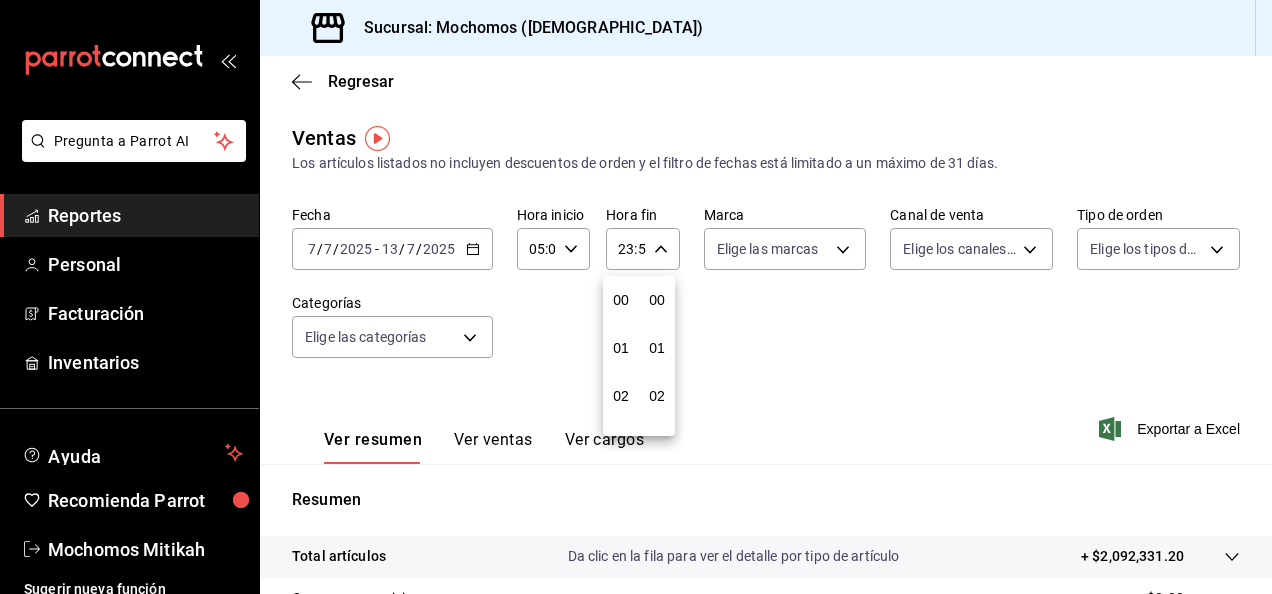 scroll, scrollTop: 992, scrollLeft: 0, axis: vertical 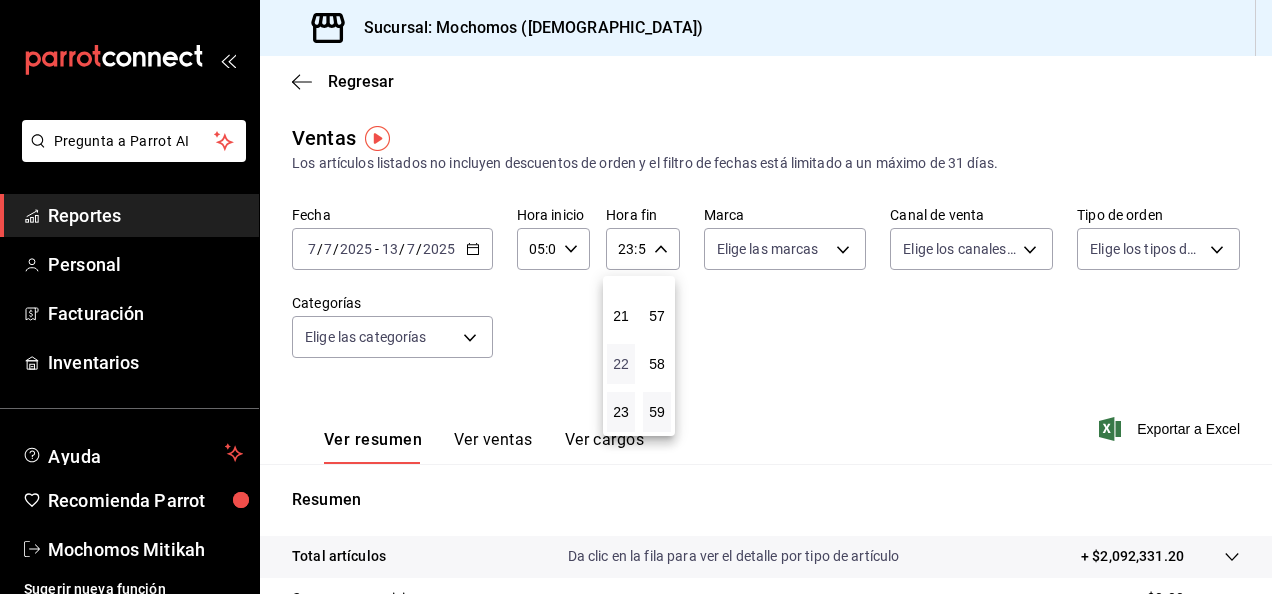click on "22" at bounding box center [621, 364] 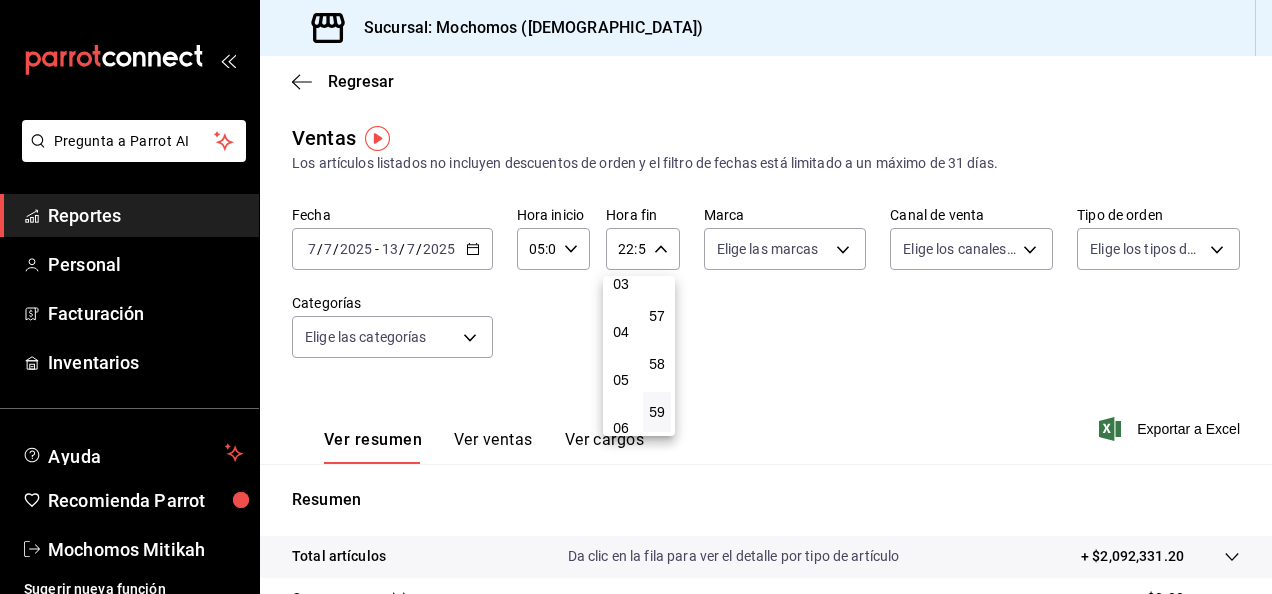 scroll, scrollTop: 200, scrollLeft: 0, axis: vertical 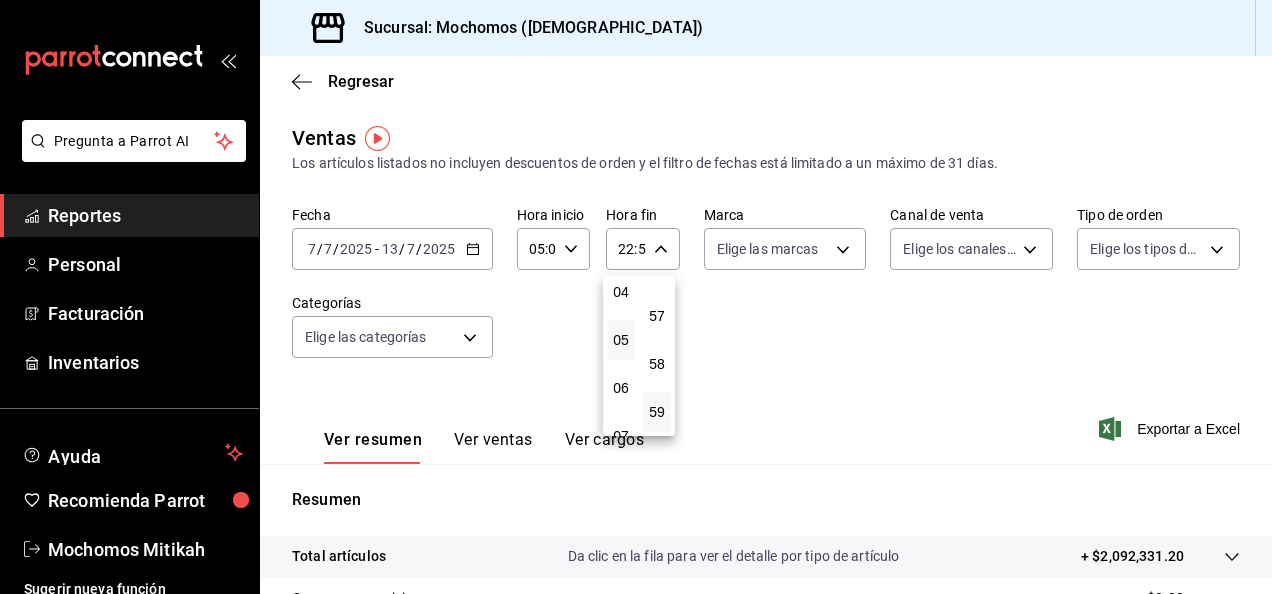 click on "05" at bounding box center (621, 340) 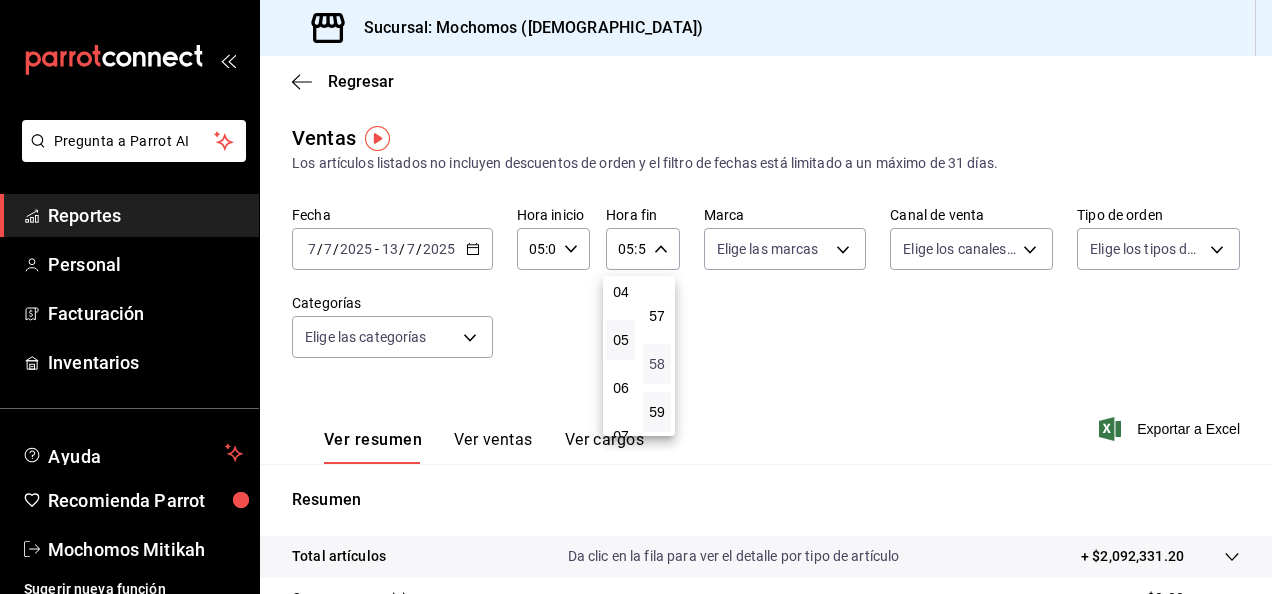 click on "58" at bounding box center [657, 364] 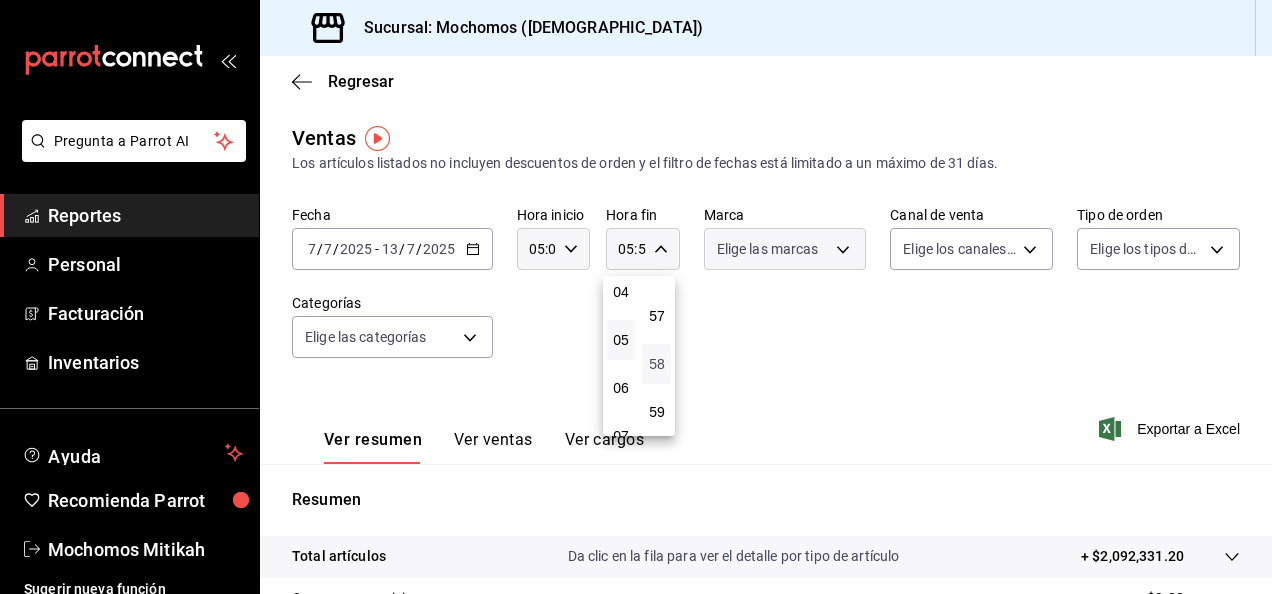 type 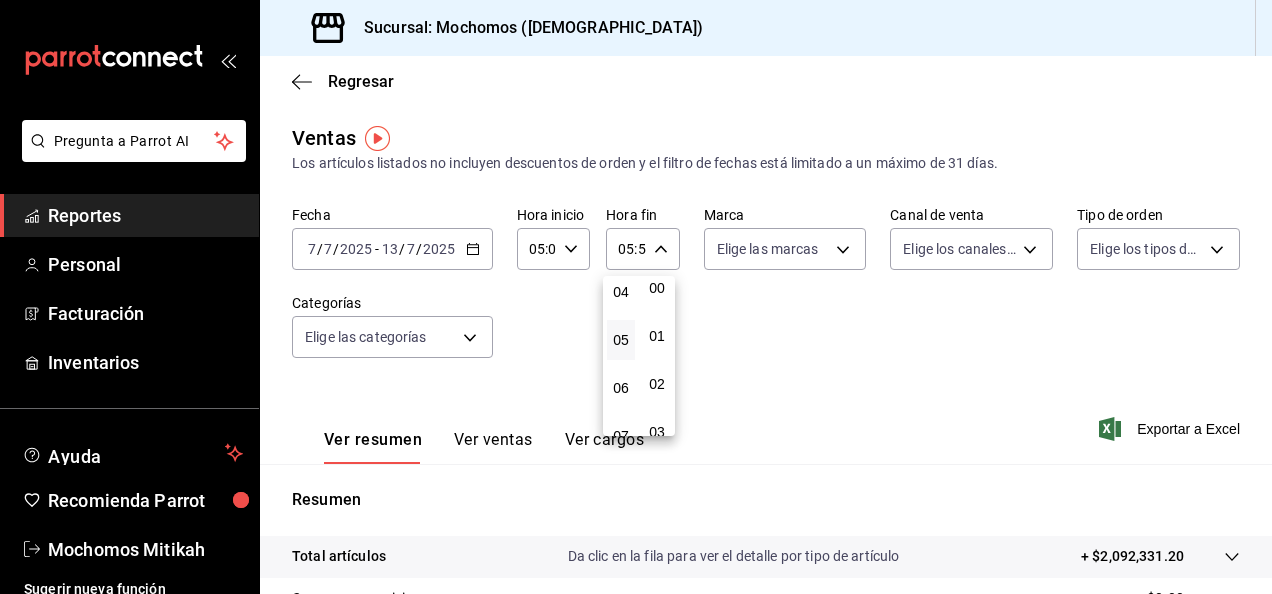 scroll, scrollTop: 0, scrollLeft: 0, axis: both 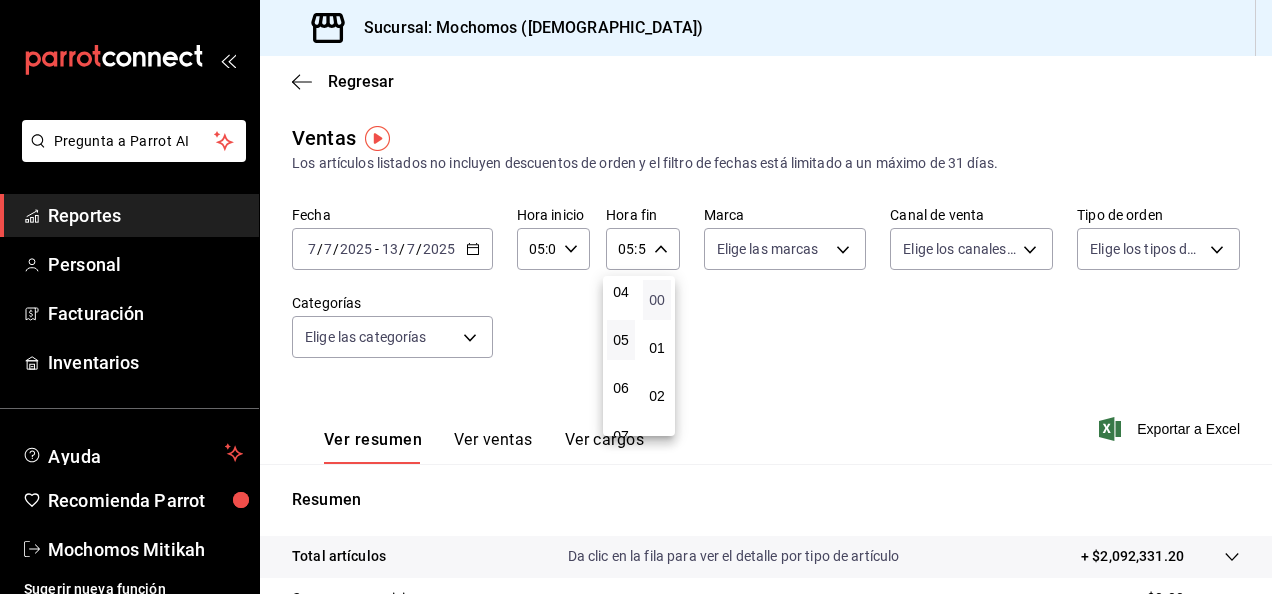 click on "00" at bounding box center [657, 300] 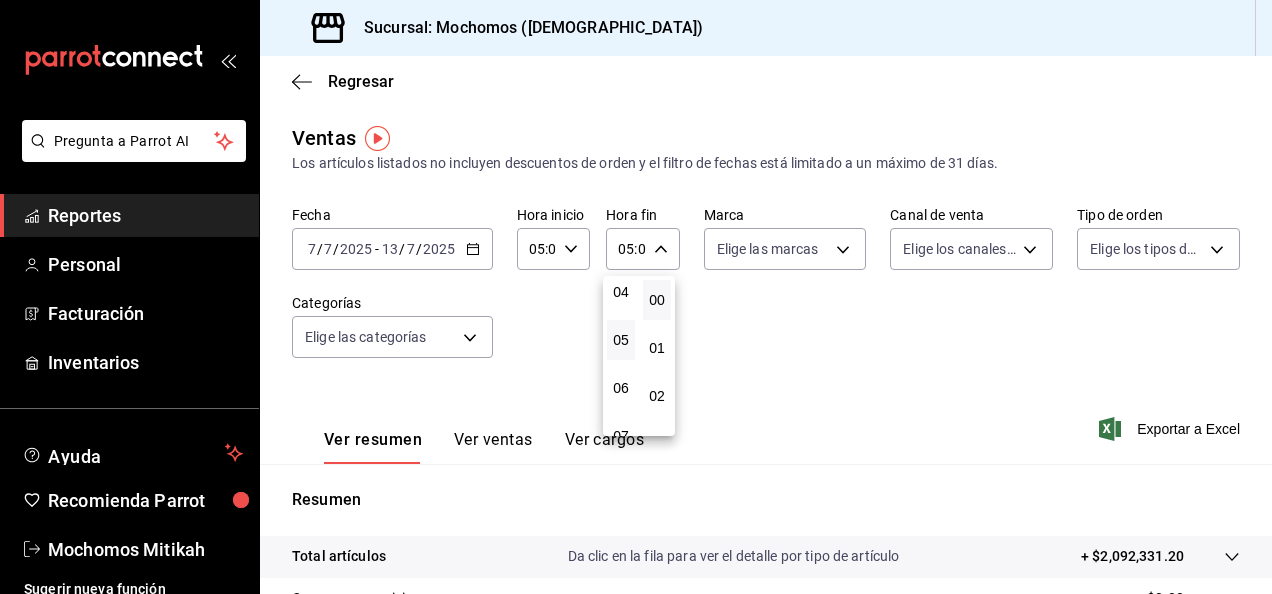 click at bounding box center [636, 297] 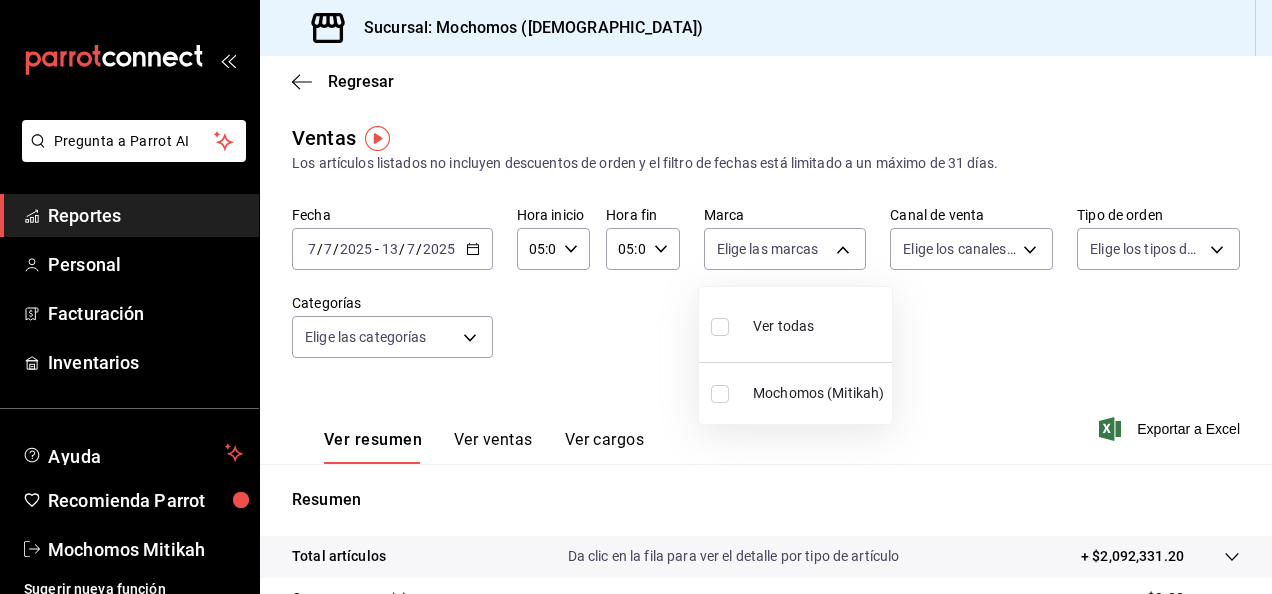 click on "Pregunta a Parrot AI Reportes   Personal   Facturación   Inventarios   Ayuda Recomienda Parrot   Mochomos Mitikah   Sugerir nueva función   Sucursal: Mochomos (Mitikah) Regresar Ventas Los artículos listados no incluyen descuentos de orden y el filtro de fechas está limitado a un máximo de 31 días. Fecha [DATE] [DATE] - [DATE] [DATE] Hora inicio 05:00 Hora inicio Hora fin 05:00 Hora fin Marca Elige las marcas Canal de venta Elige los canales de venta Tipo de orden Elige los tipos de orden Categorías Elige las categorías Ver resumen Ver ventas Ver cargos Exportar a Excel Resumen Total artículos Da clic en la fila para ver el detalle por tipo de artículo + $2,092,331.20 Cargos por servicio + $0.00 Venta bruta = $2,092,331.20 Descuentos totales - $19,977.90 Certificados de regalo - $17,998.00 Venta total = $2,054,355.30 Impuestos - $283,359.35 Venta neta = $1,770,995.95 Pregunta a Parrot AI Reportes   Personal   Facturación   Inventarios   Ayuda Recomienda Parrot       Ir a video" at bounding box center [636, 297] 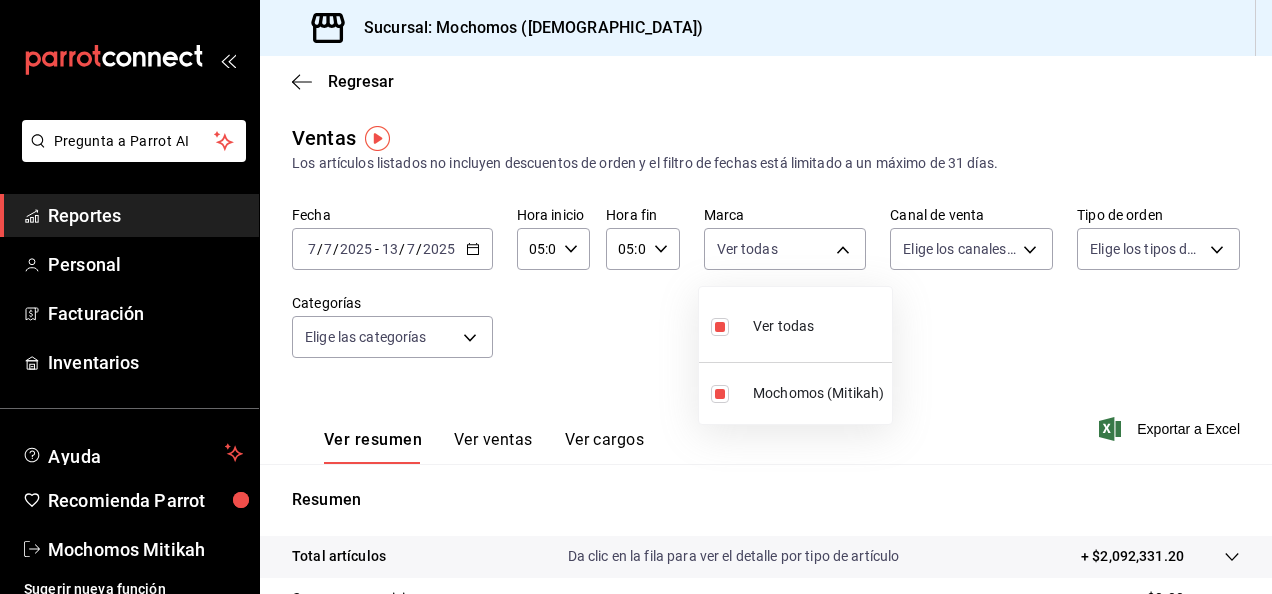 click at bounding box center (636, 297) 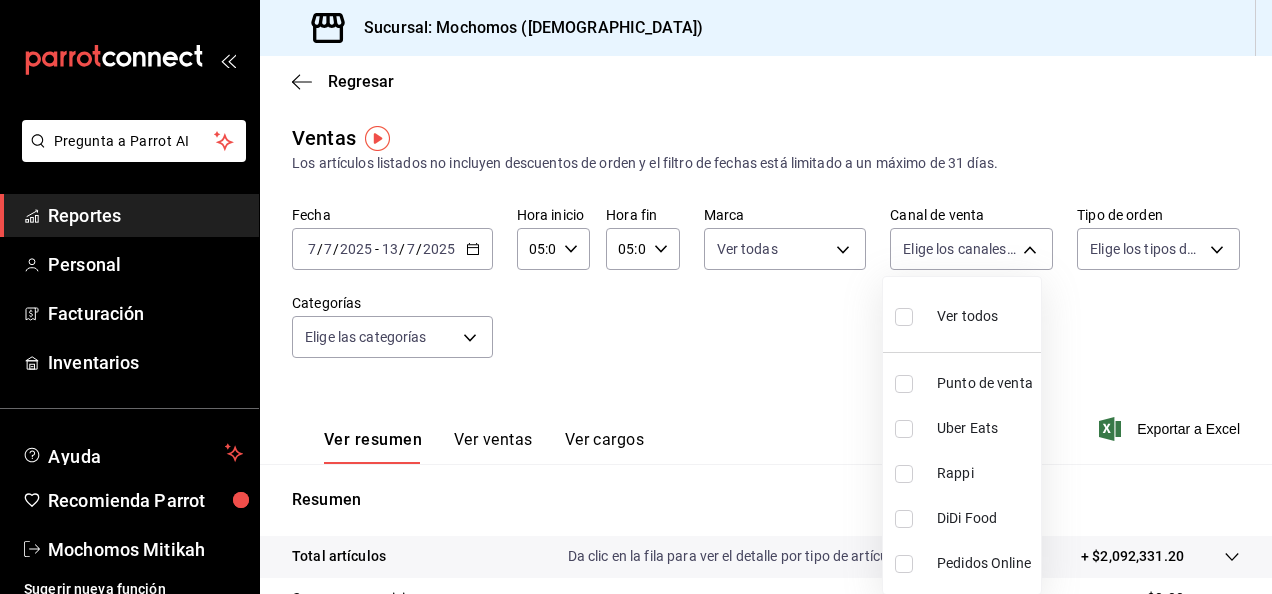 click on "Pregunta a Parrot AI Reportes   Personal   Facturación   Inventarios   Ayuda Recomienda Parrot   Mochomos Mitikah   Sugerir nueva función   Sucursal: Mochomos (Mitikah) Regresar Ventas Los artículos listados no incluyen descuentos de orden y el filtro de fechas está limitado a un máximo de 31 días. Fecha [DATE] [DATE] - [DATE] [DATE] Hora inicio 05:00 Hora inicio Hora fin 05:00 Hora fin Marca Ver todas d0e5f648-281b-433d-bf08-9501e0541b8c Canal de venta Elige los canales de venta Tipo de orden Elige los tipos de orden Categorías Elige las categorías Ver resumen Ver ventas Ver cargos Exportar a Excel Resumen Total artículos Da clic en la fila para ver el detalle por tipo de artículo + $2,092,331.20 Cargos por servicio + $0.00 Venta bruta = $2,092,331.20 Descuentos totales - $19,977.90 Certificados de regalo - $17,998.00 Venta total = $2,054,355.30 Impuestos - $283,359.35 Venta neta = $1,770,995.95 Pregunta a Parrot AI Reportes   Personal   Facturación   Inventarios   Ayuda" at bounding box center (636, 297) 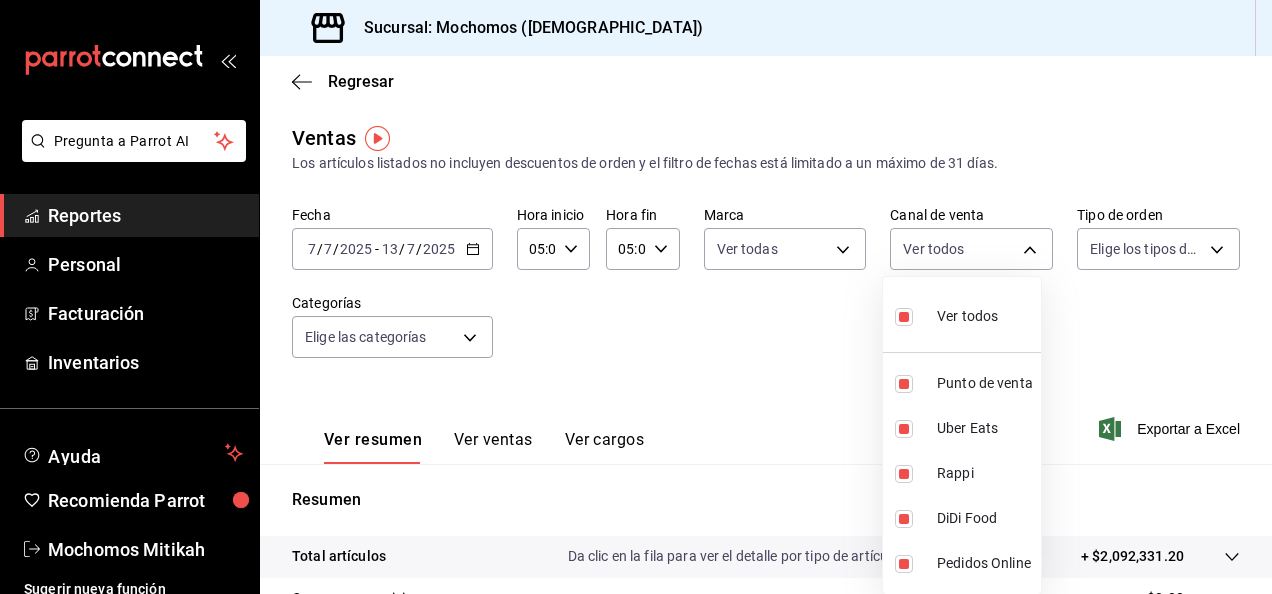 click at bounding box center (636, 297) 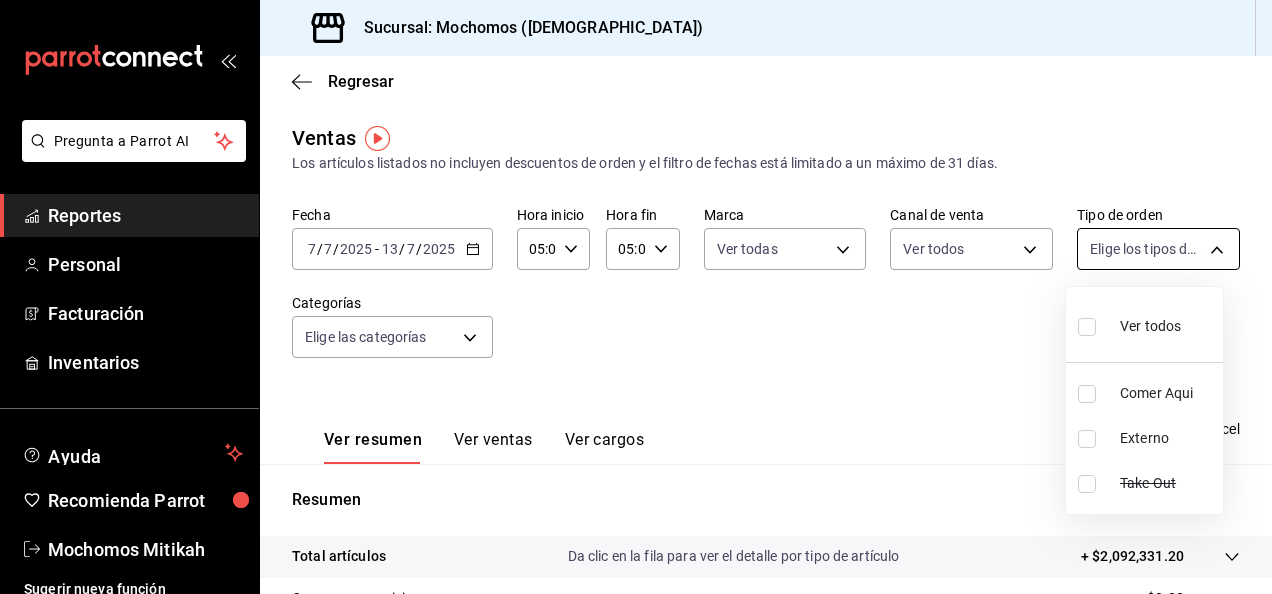 click on "Pregunta a Parrot AI Reportes   Personal   Facturación   Inventarios   Ayuda Recomienda Parrot   Mochomos Mitikah   Sugerir nueva función   Sucursal: Mochomos (Mitikah) Regresar Ventas Los artículos listados no incluyen descuentos de orden y el filtro de fechas está limitado a un máximo de 31 días. Fecha [DATE] [DATE] - [DATE] [DATE] Hora inicio 05:00 Hora inicio Hora fin 05:00 Hora fin Marca Ver todas d0e5f648-281b-433d-bf08-9501e0541b8c Canal de venta Ver todos PARROT,UBER_EATS,RAPPI,DIDI_FOOD,ONLINE Tipo de orden Elige los tipos de orden Categorías Elige las categorías Ver resumen Ver ventas Ver cargos Exportar a Excel Resumen Total artículos Da clic en la fila para ver el detalle por tipo de artículo + $2,092,331.20 Cargos por servicio + $0.00 Venta bruta = $2,092,331.20 Descuentos totales - $19,977.90 Certificados de regalo - $17,998.00 Venta total = $2,054,355.30 Impuestos - $283,359.35 Venta neta = $1,770,995.95 Pregunta a Parrot AI Reportes   Personal   Facturación" at bounding box center (636, 297) 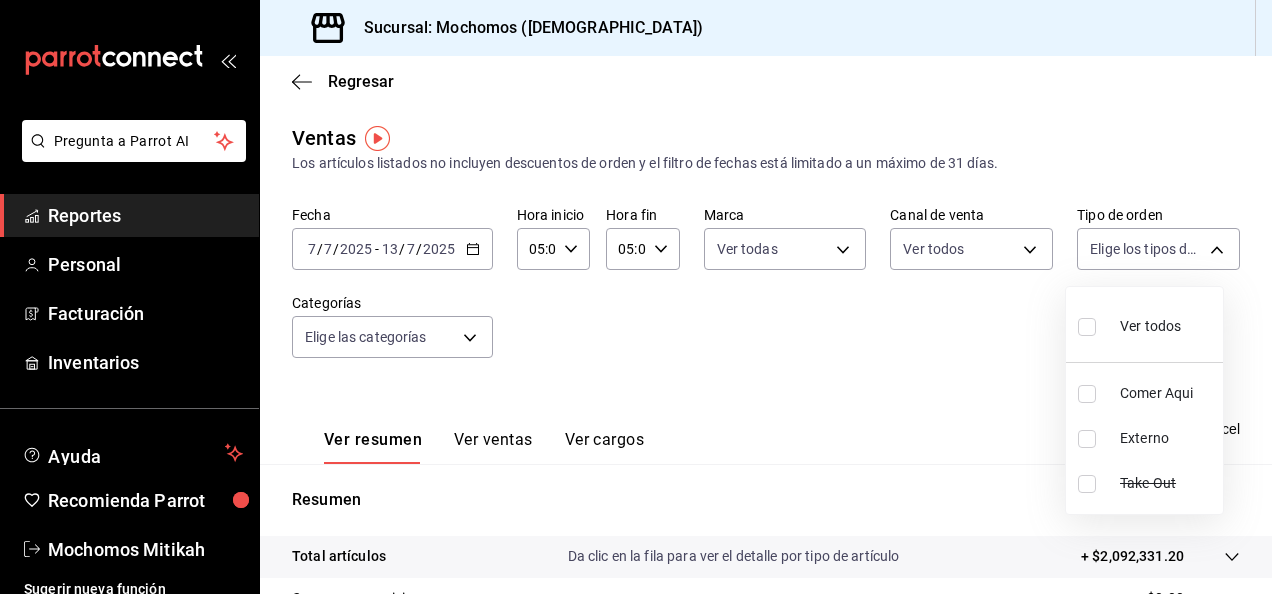 click at bounding box center (1091, 326) 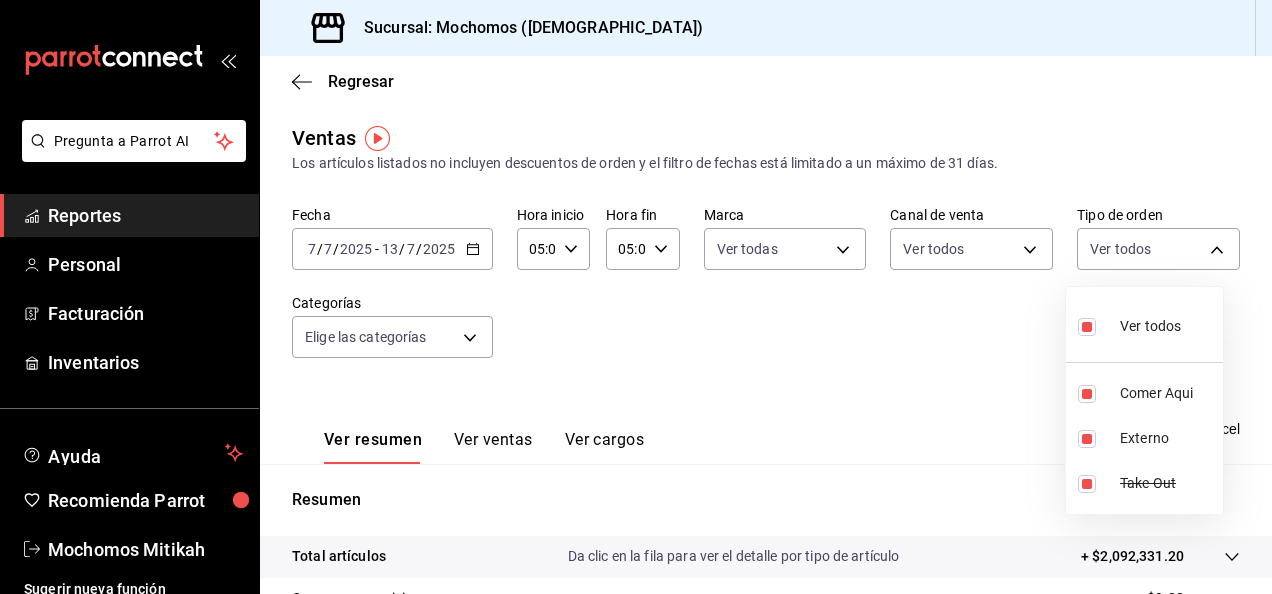click at bounding box center (636, 297) 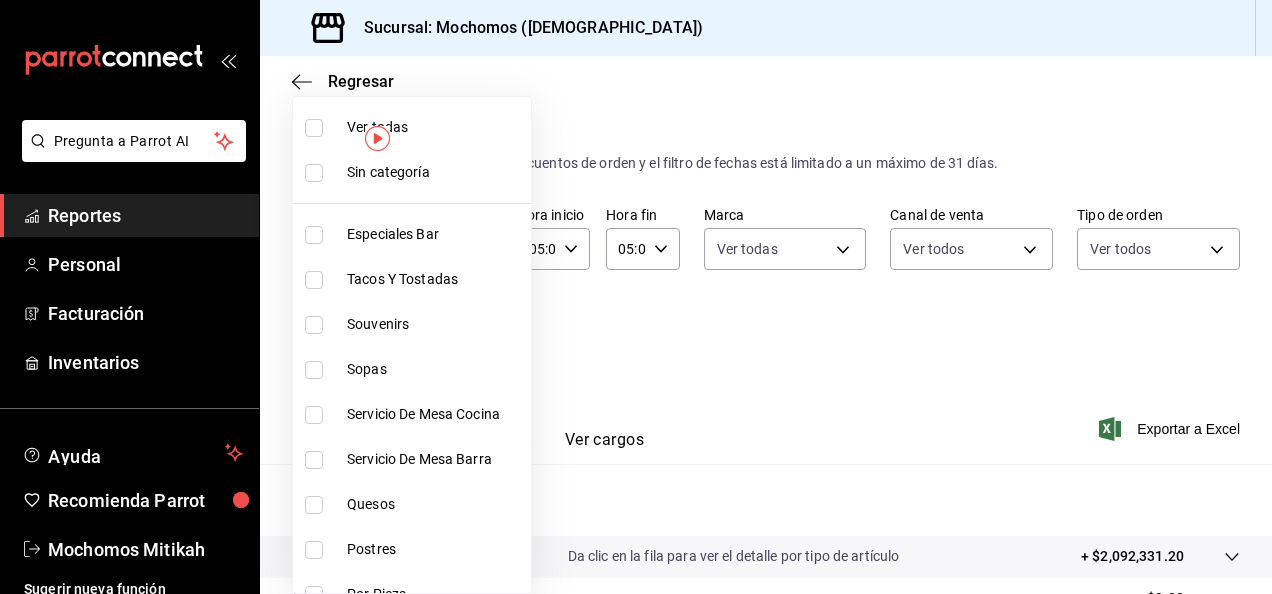 click on "Pregunta a Parrot AI Reportes   Personal   Facturación   Inventarios   Ayuda Recomienda Parrot   Mochomos Mitikah   Sugerir nueva función   Sucursal: Mochomos (Mitikah) Regresar Ventas Los artículos listados no incluyen descuentos de orden y el filtro de fechas está limitado a un máximo de 31 días. Fecha [DATE] [DATE] - [DATE] [DATE] Hora inicio 05:00 Hora inicio Hora fin 05:00 Hora fin Marca Ver todas d0e5f648-281b-433d-bf08-9501e0541b8c Canal de venta Ver todos PARROT,UBER_EATS,RAPPI,DIDI_FOOD,ONLINE Tipo de orden Ver todos cc440b54-242b-418e-867f-ce57fb098104,EXTERNAL,95b7c8a9-84d2-4e3b-995f-2f2c21fa6fde Categorías Elige las categorías Ver resumen Ver ventas Ver cargos Exportar a Excel Resumen Total artículos Da clic en la fila para ver el detalle por tipo de artículo + $2,092,331.20 Cargos por servicio + $0.00 Venta bruta = $2,092,331.20 Descuentos totales - $19,977.90 Certificados de regalo - $17,998.00 Venta total = $2,054,355.30 Impuestos - $283,359.35 Venta neta Reportes" at bounding box center (636, 297) 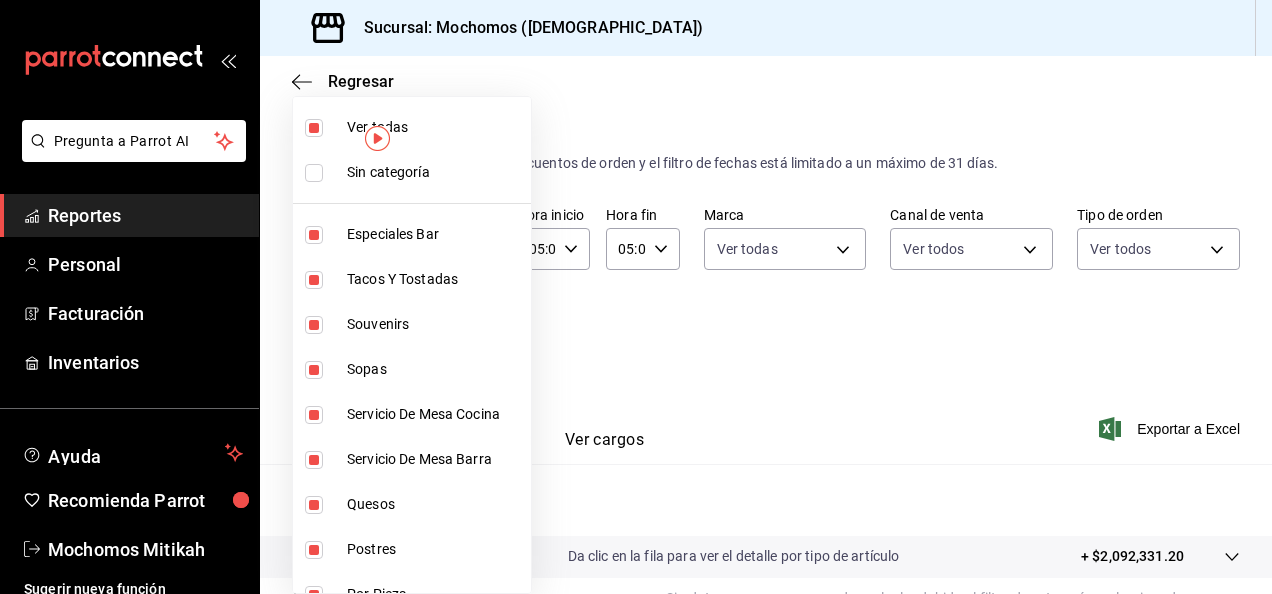 click at bounding box center [636, 297] 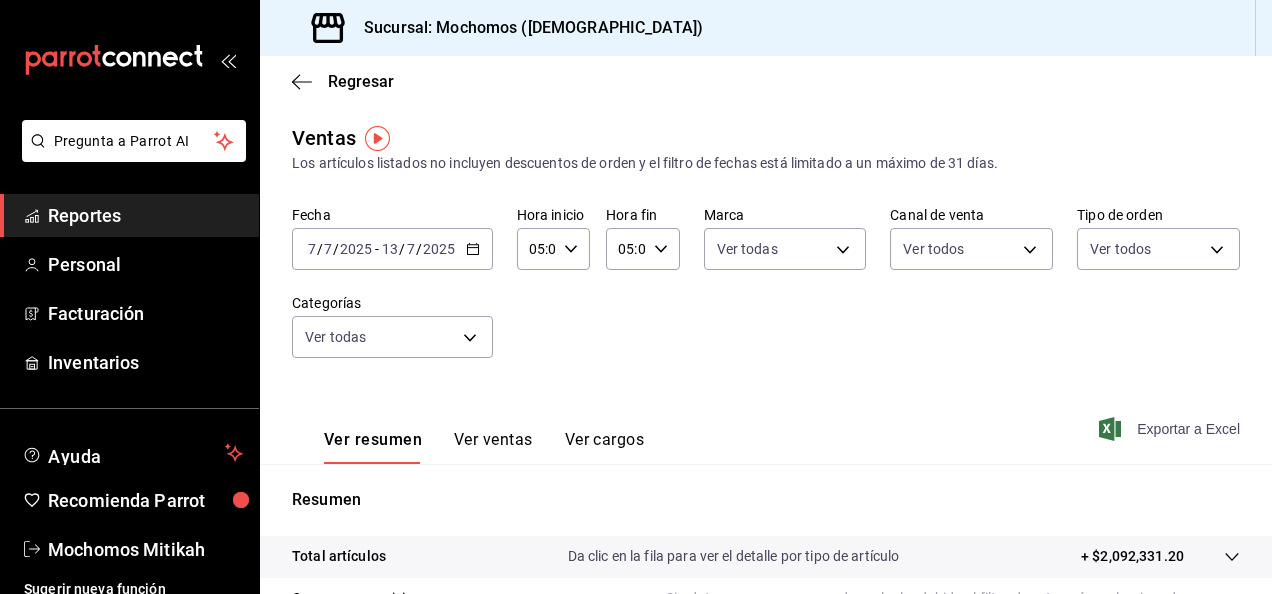 click on "Exportar a Excel" at bounding box center [1171, 429] 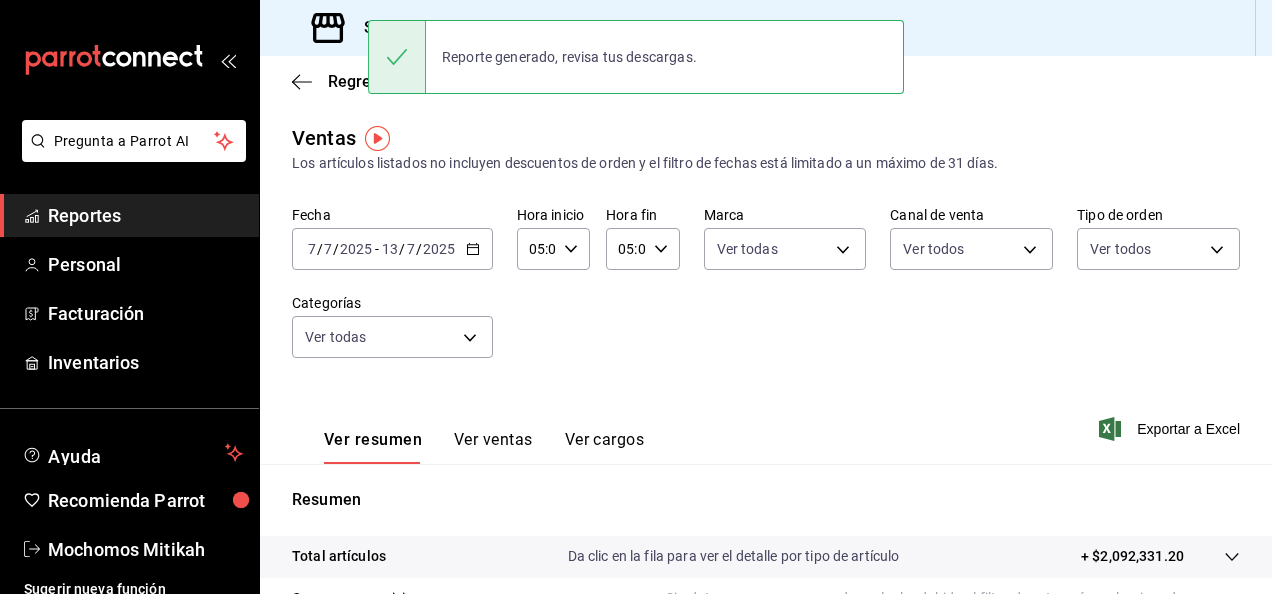 click on "Fecha [DATE] [DATE] - [DATE] [DATE] Hora inicio 05:00 Hora inicio Hora fin 05:00 Hora fin Marca Ver todas d0e5f648-281b-433d-bf08-9501e0541b8c Canal de venta Ver todos PARROT,UBER_EATS,RAPPI,DIDI_FOOD,ONLINE Tipo de orden Ver todos cc440b54-242b-418e-867f-ce57fb098104,EXTERNAL,95b7c8a9-84d2-4e3b-995f-2f2c21fa6fde Categorías Ver todas" at bounding box center (766, 294) 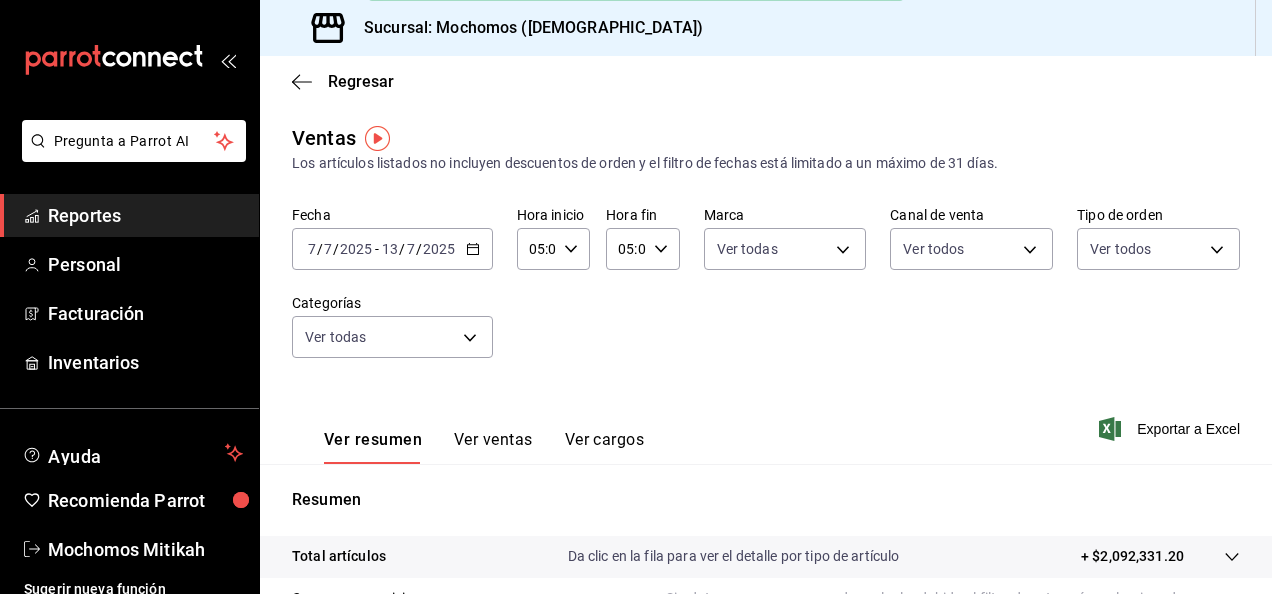 click on "[DATE] [DATE] - [DATE] [DATE]" at bounding box center (392, 249) 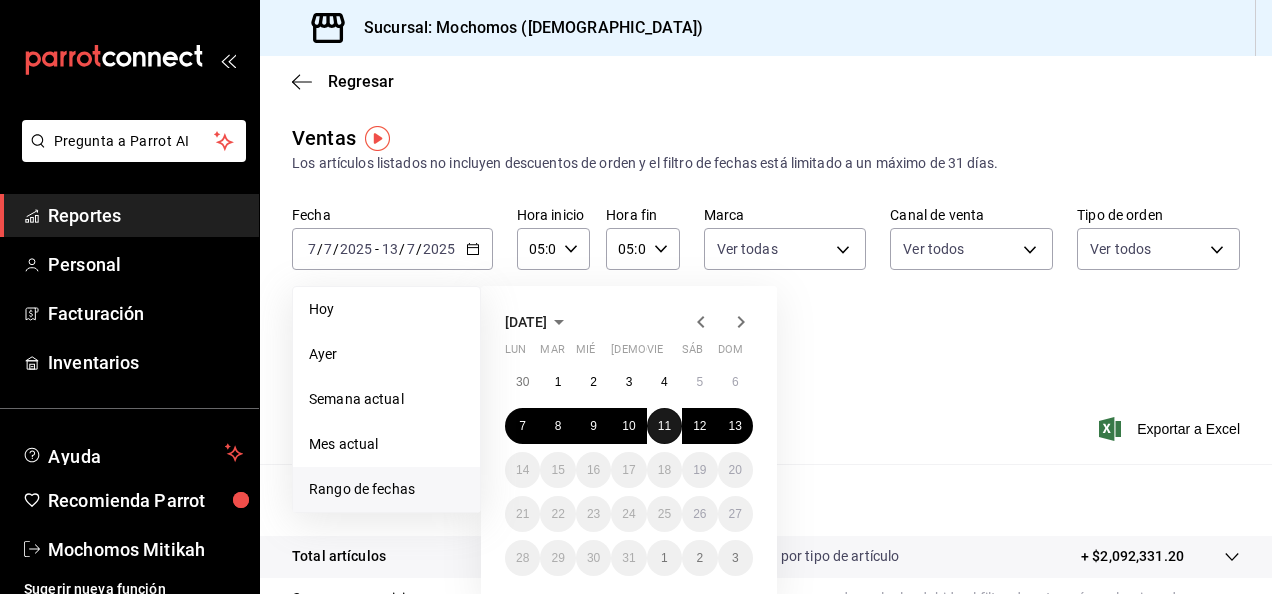 click on "11" at bounding box center (664, 426) 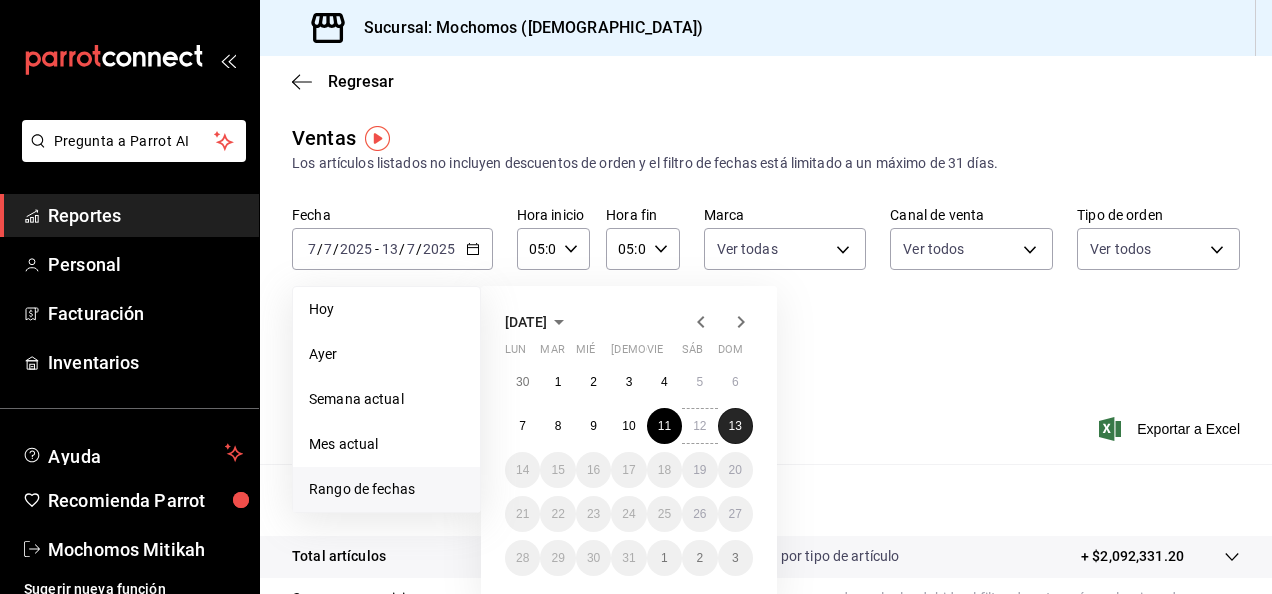 click on "13" at bounding box center [735, 426] 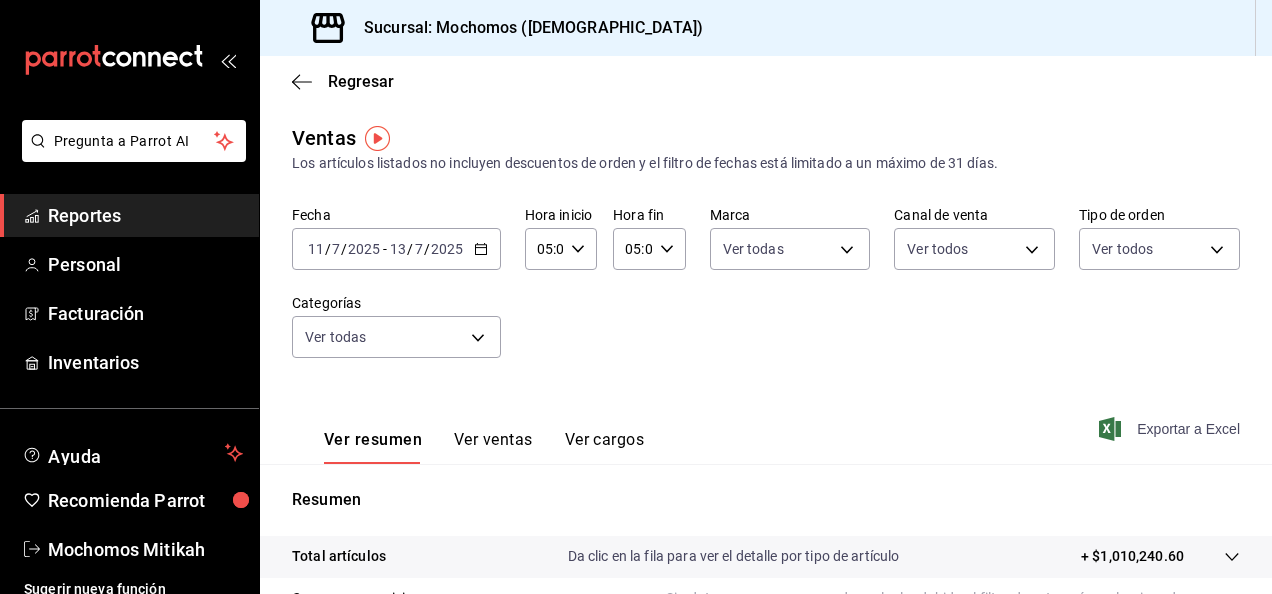 click on "Exportar a Excel" at bounding box center [1171, 429] 